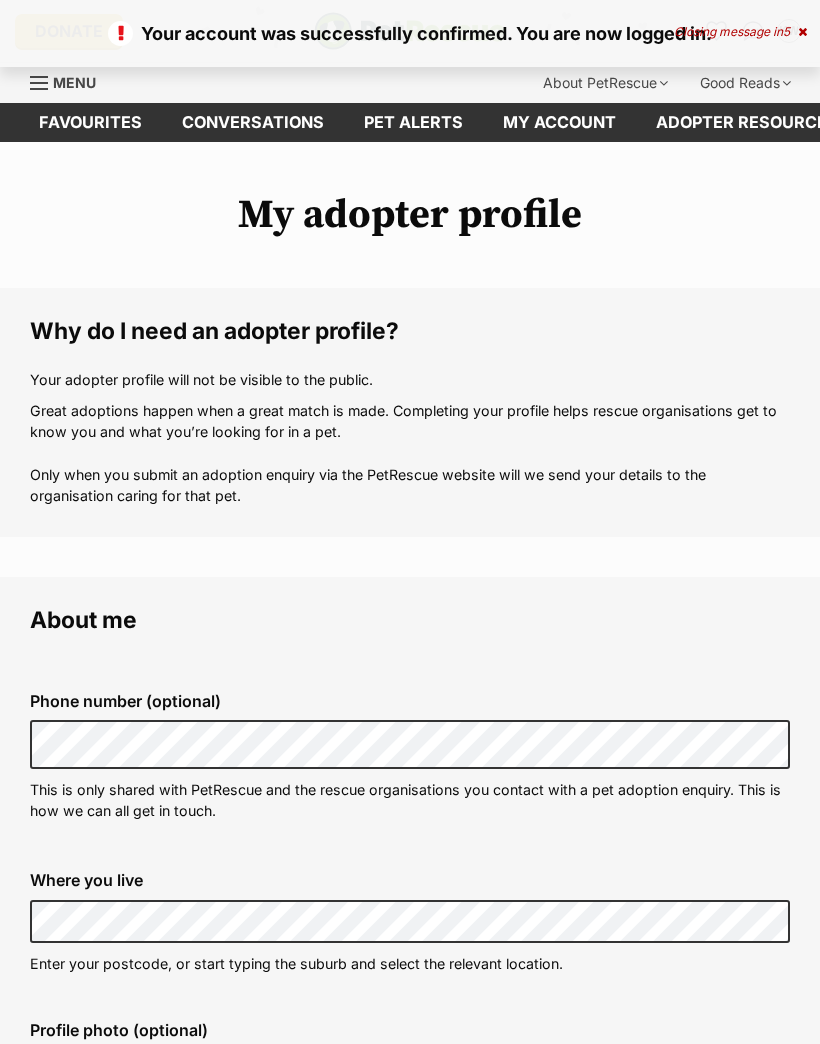 scroll, scrollTop: 0, scrollLeft: 0, axis: both 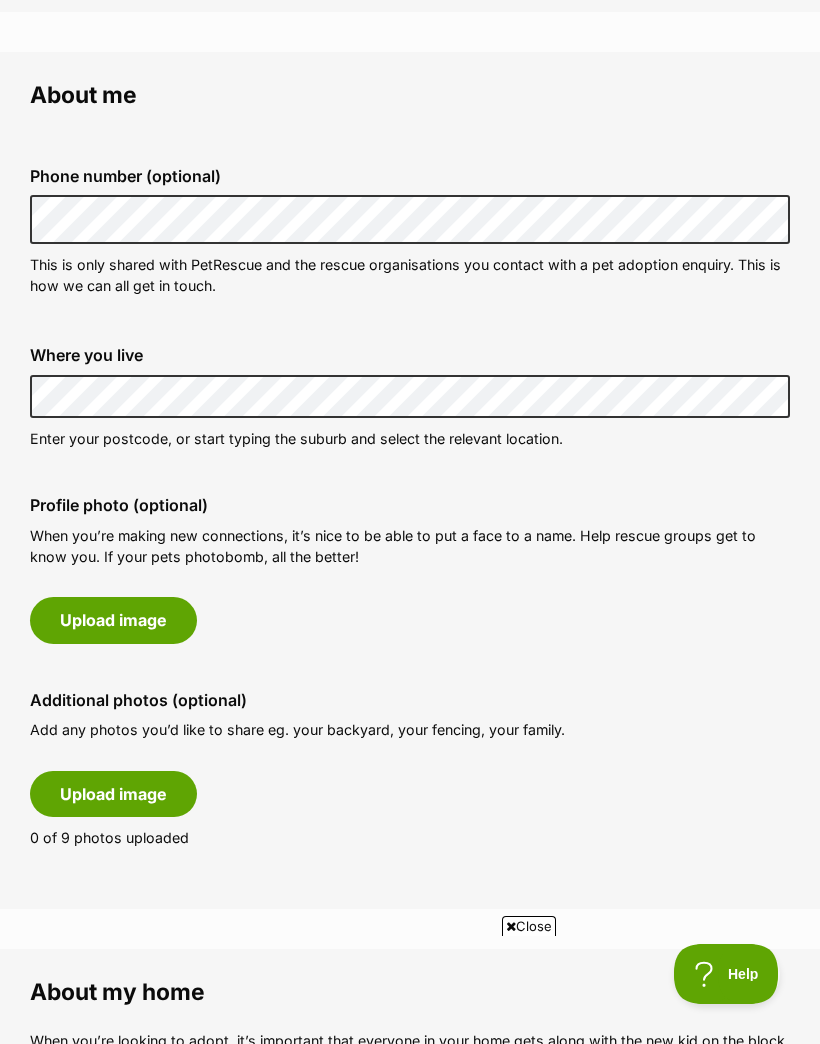 click on "Upload image" at bounding box center (113, 620) 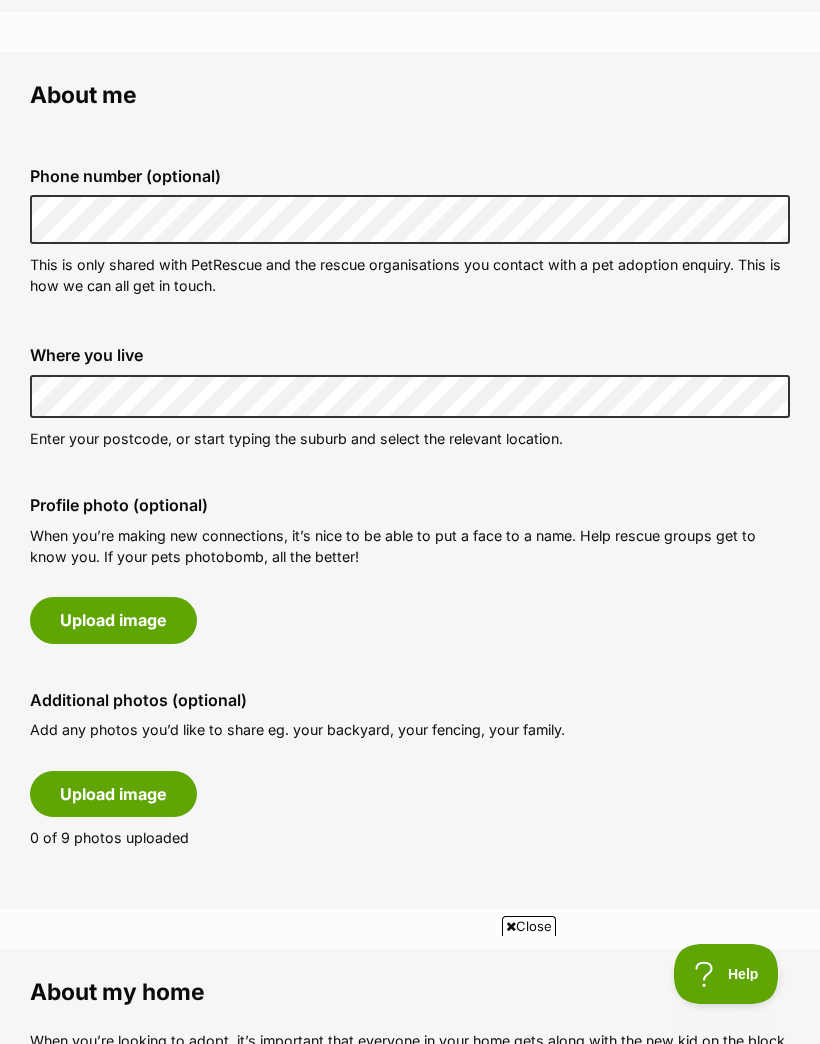 scroll, scrollTop: 0, scrollLeft: 0, axis: both 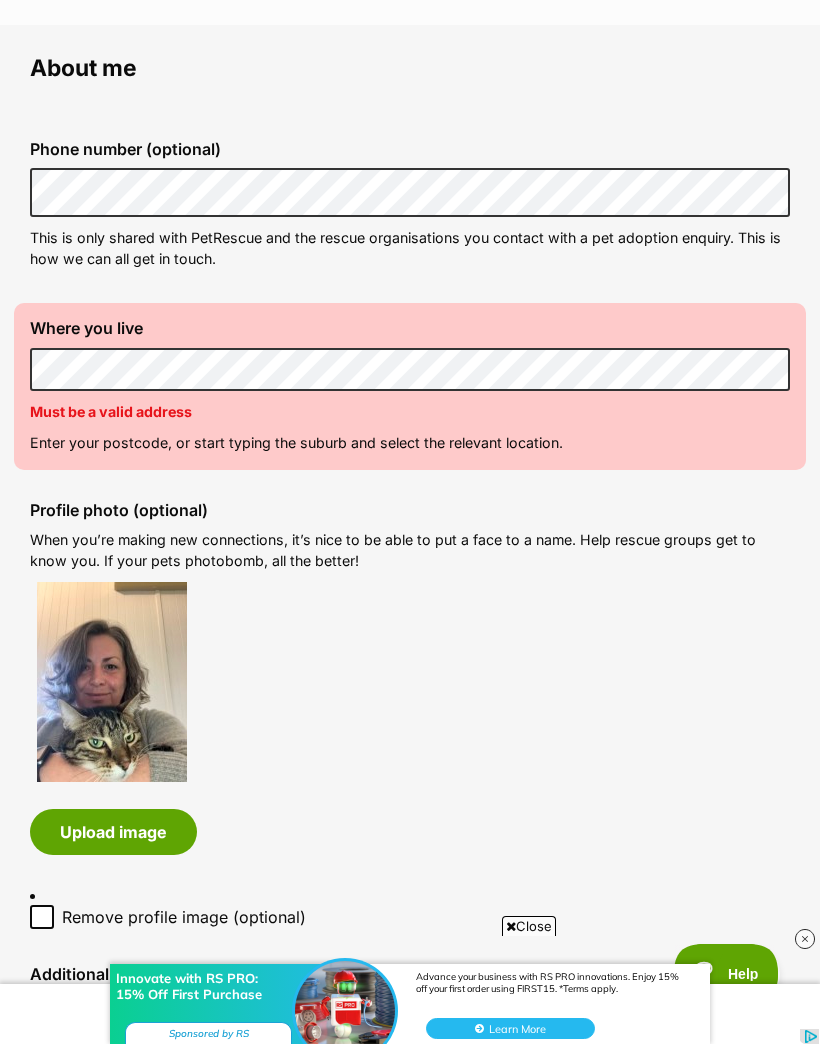 click on "Where you live
Address line 1 (optional)
Address line 2 (optional)
Suburb (optional)
State
Postcode
Can't be blank
Must be a valid address
Enter your postcode, or start typing the suburb and select the relevant location." at bounding box center [410, 386] 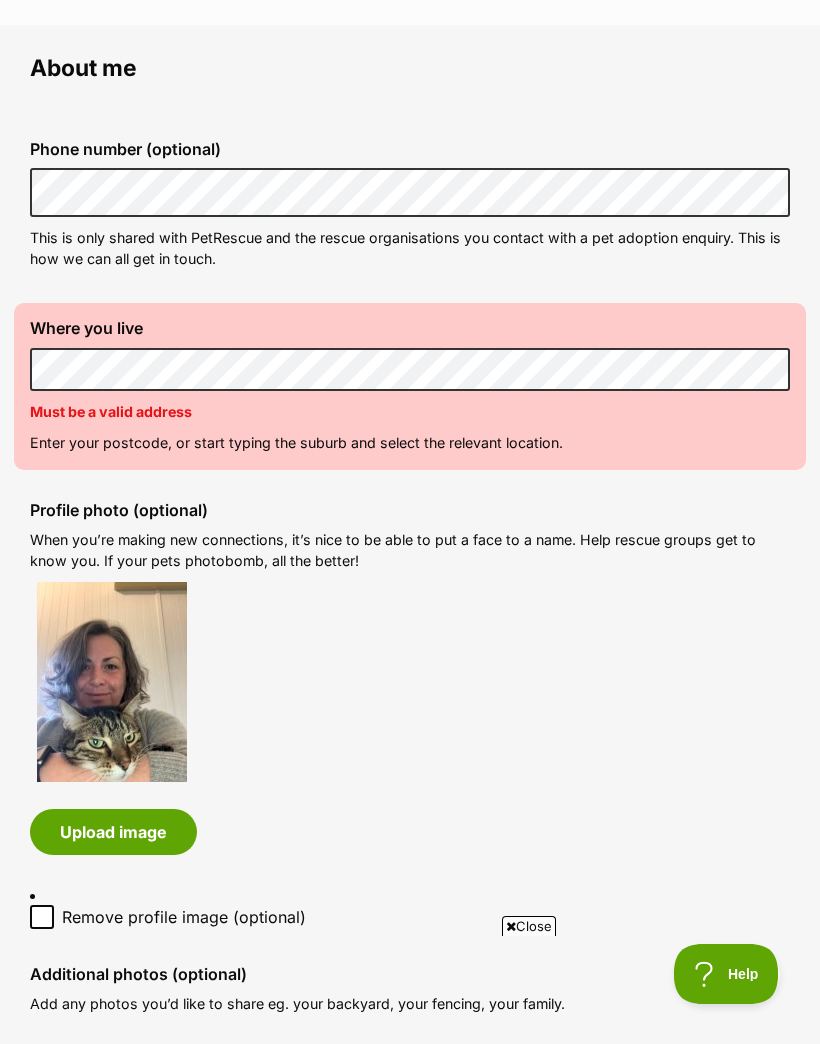 click on "Enter your postcode, or start typing the suburb and select the relevant location." at bounding box center (410, 442) 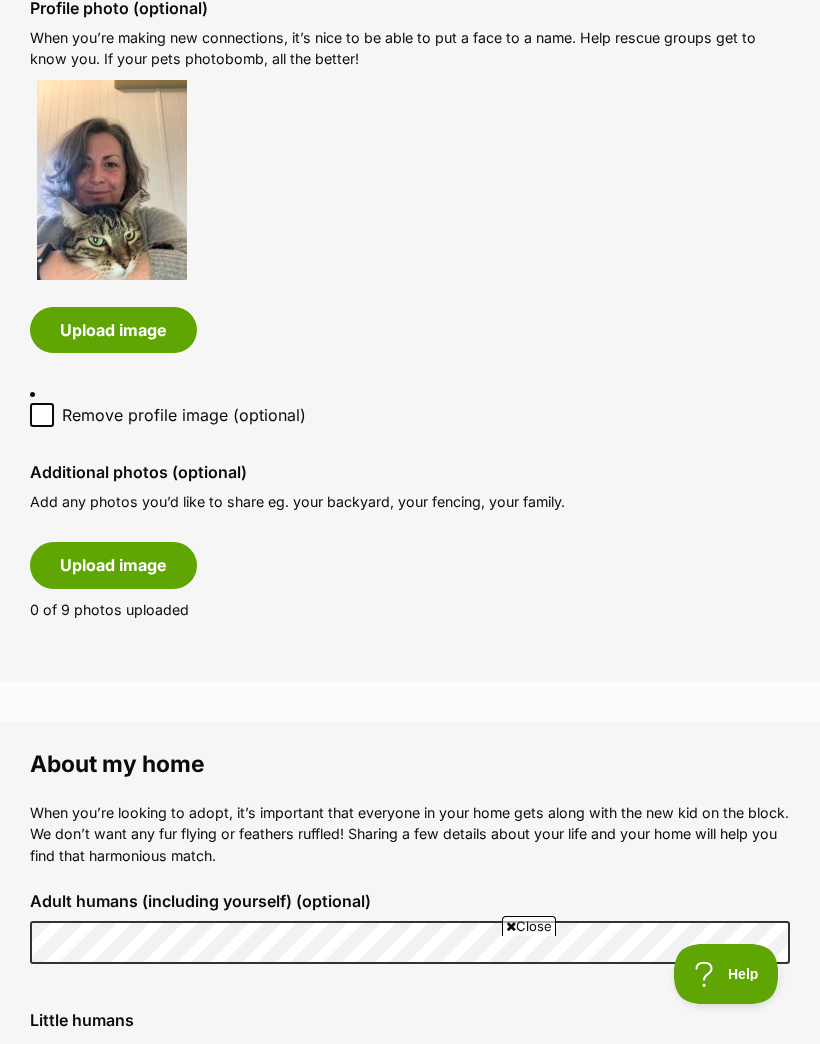 scroll, scrollTop: 1062, scrollLeft: 0, axis: vertical 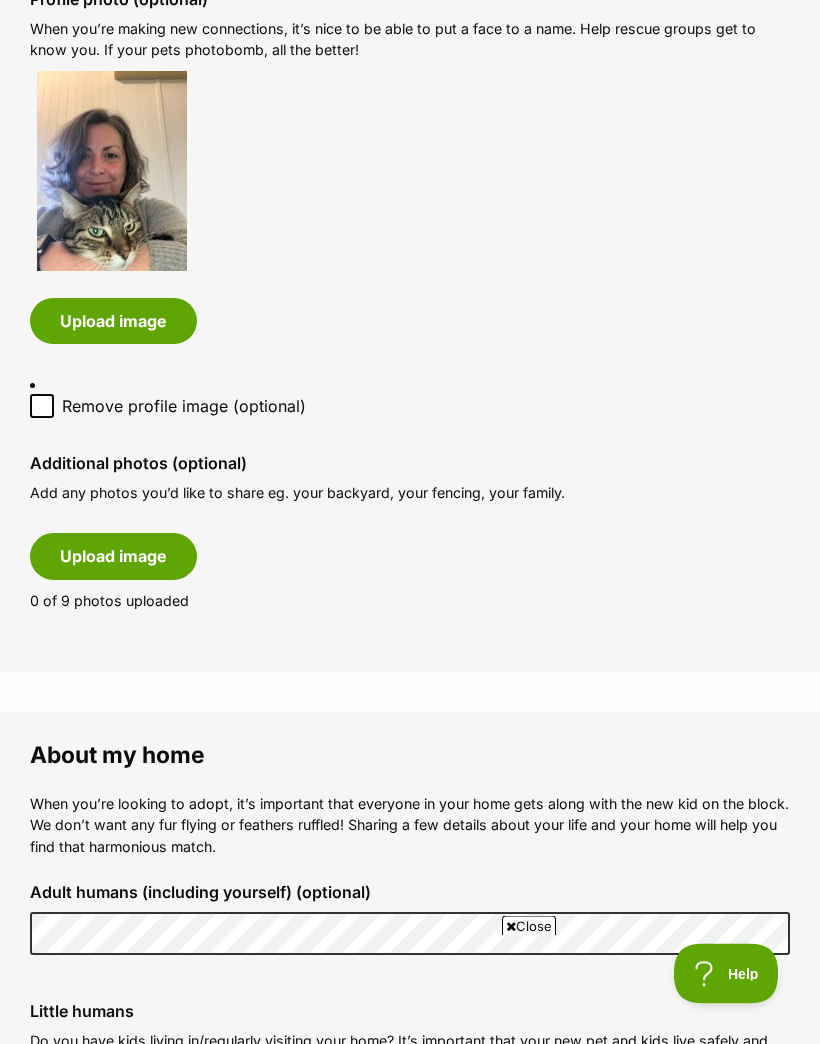 click on "Upload image" at bounding box center (113, 557) 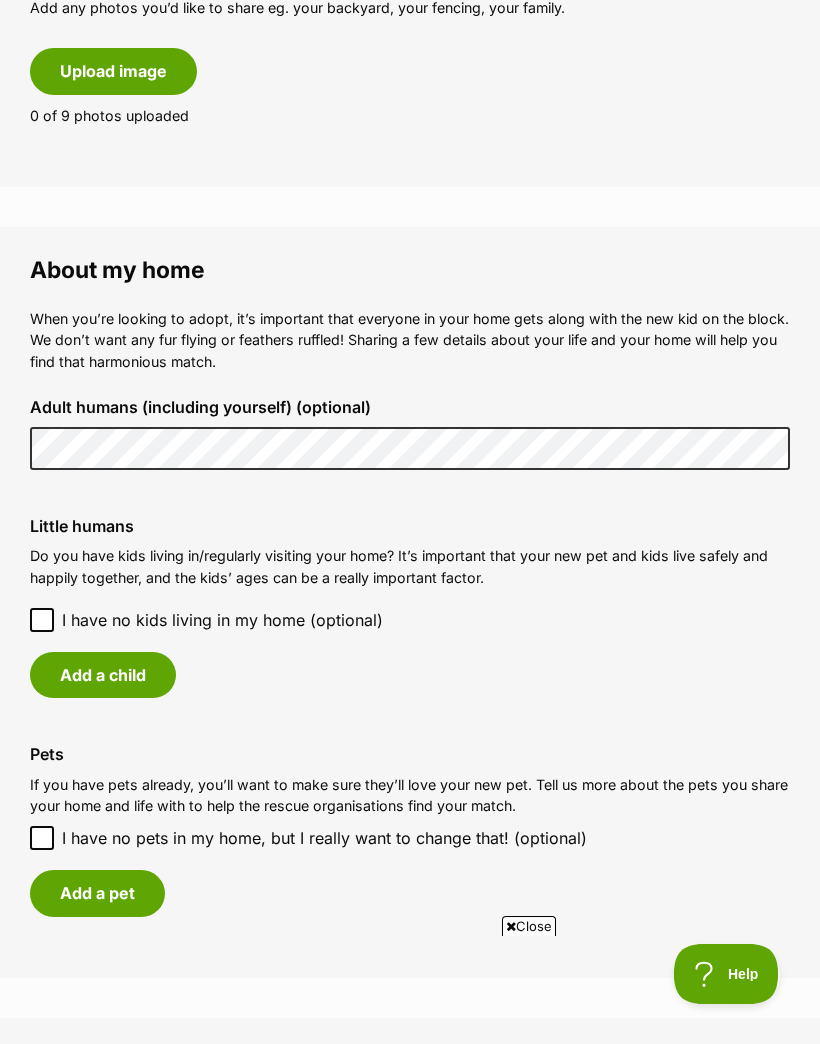 scroll, scrollTop: 1626, scrollLeft: 0, axis: vertical 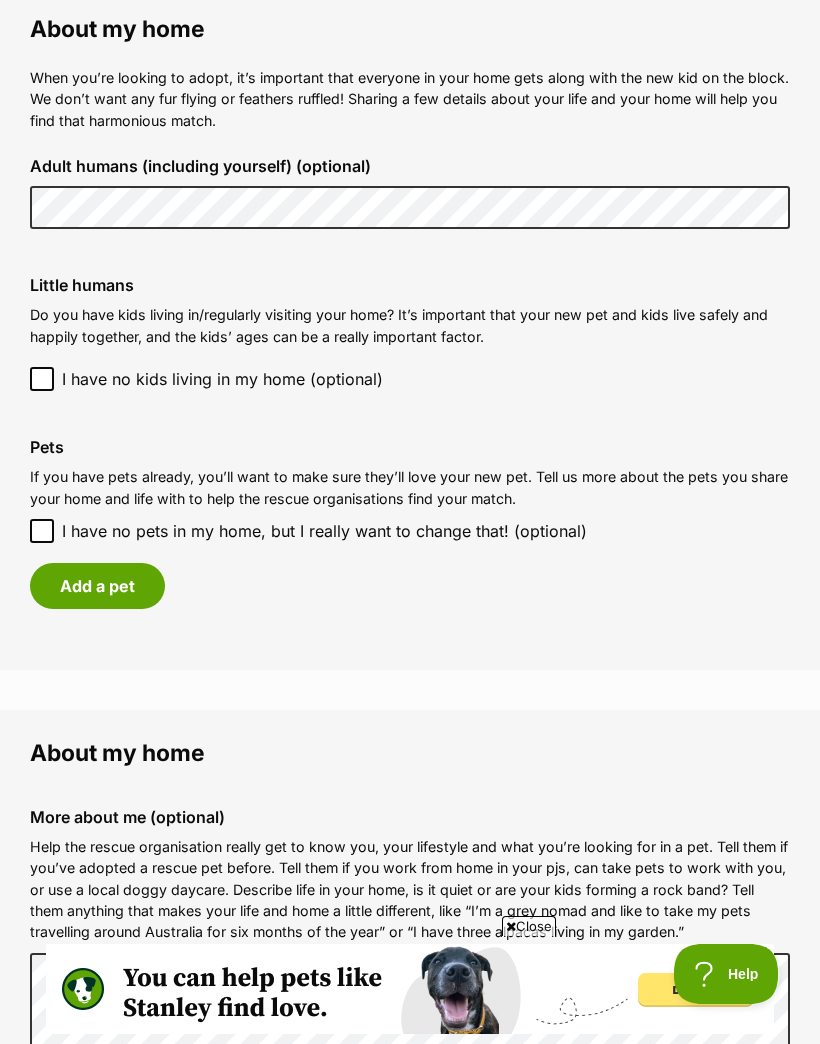 click on "Add a pet" at bounding box center [97, 586] 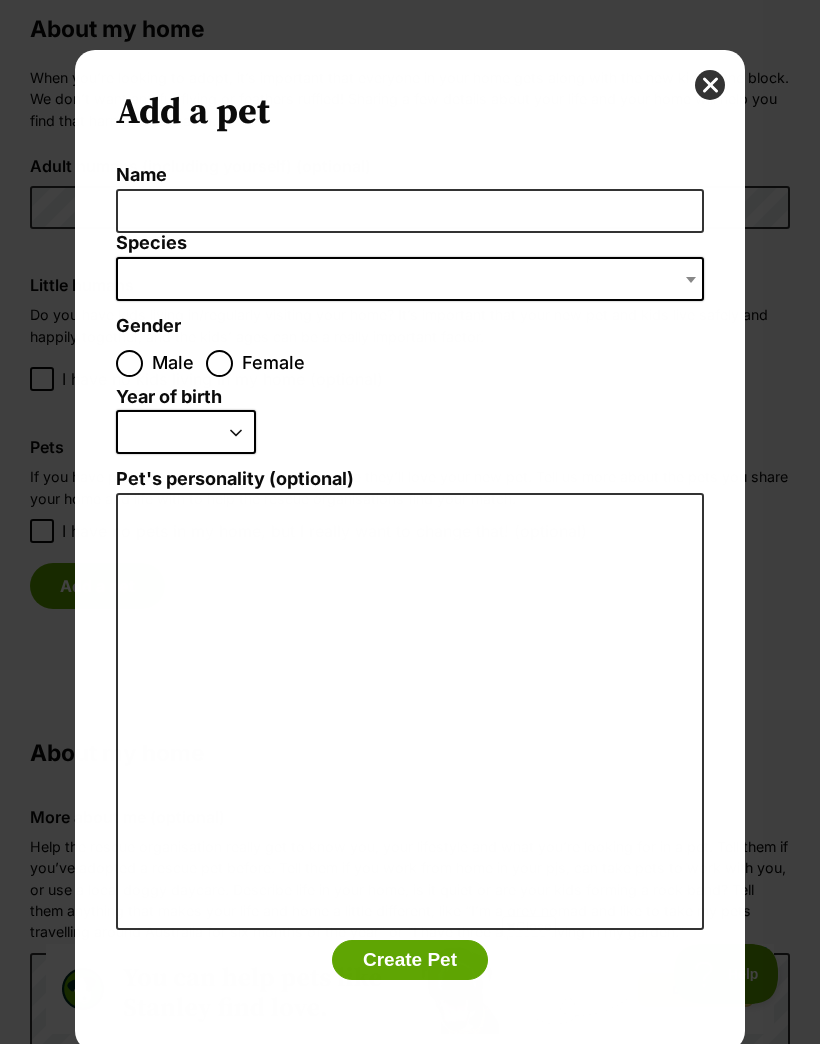 scroll, scrollTop: 0, scrollLeft: 0, axis: both 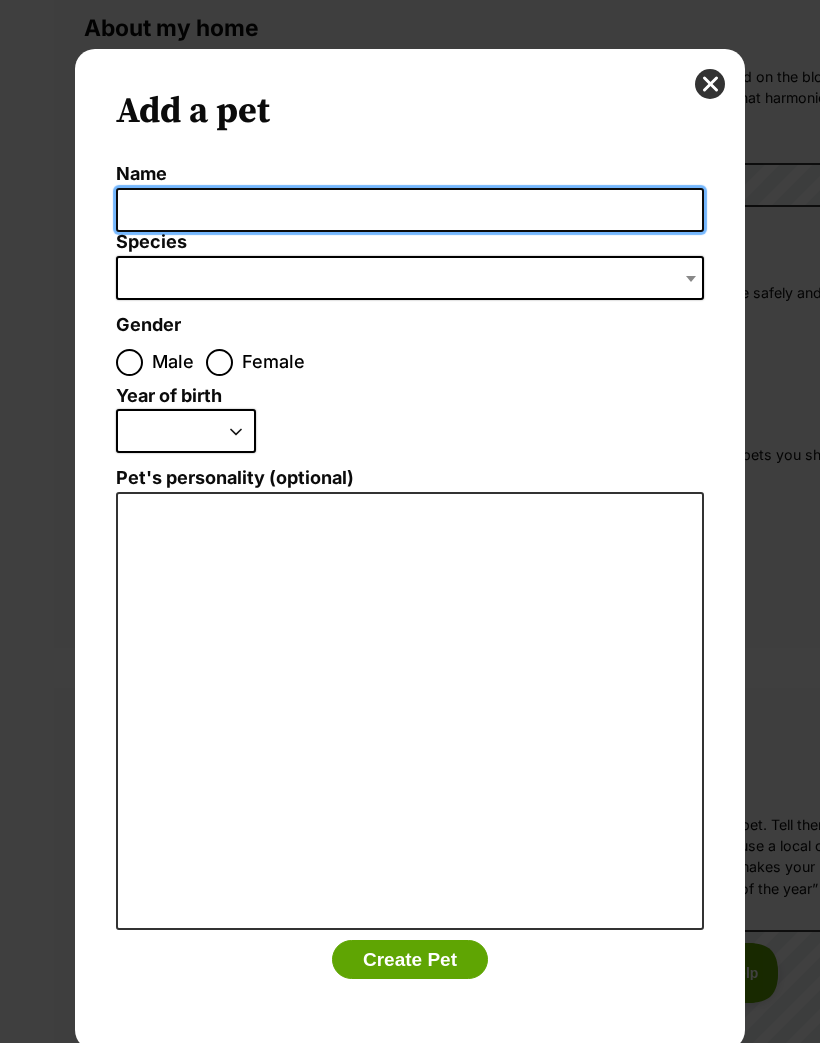 click on "Name" at bounding box center (410, 211) 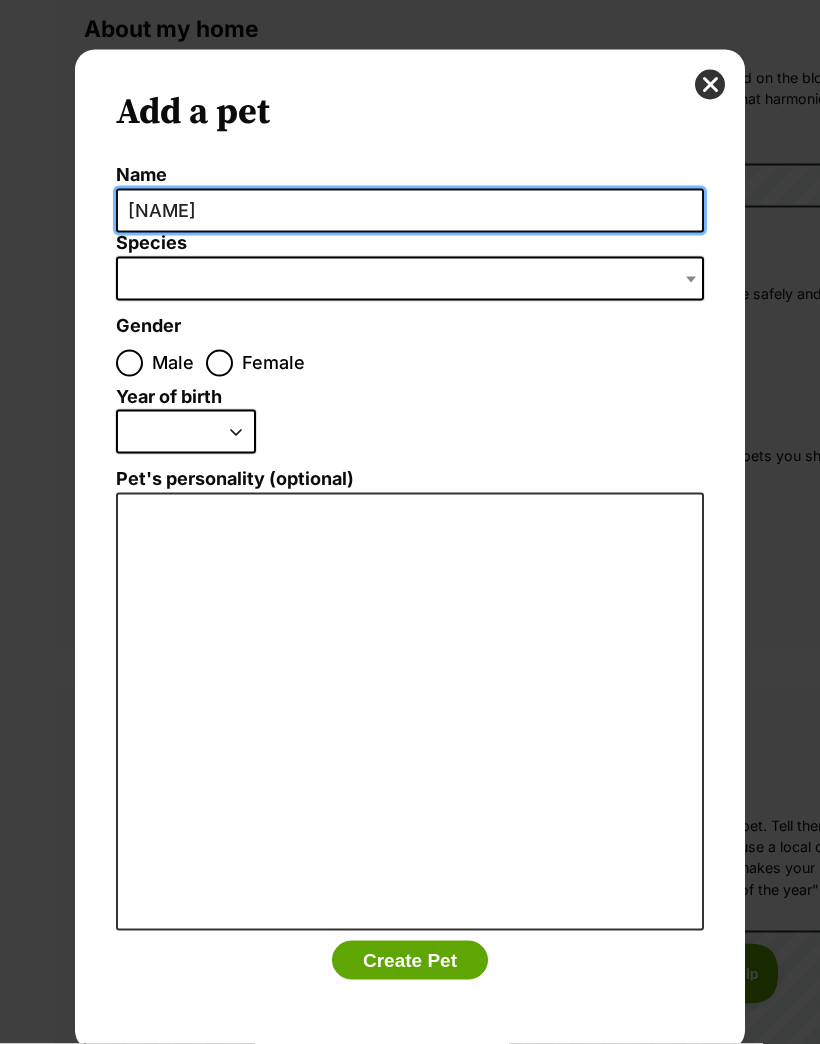 type on "Perdy" 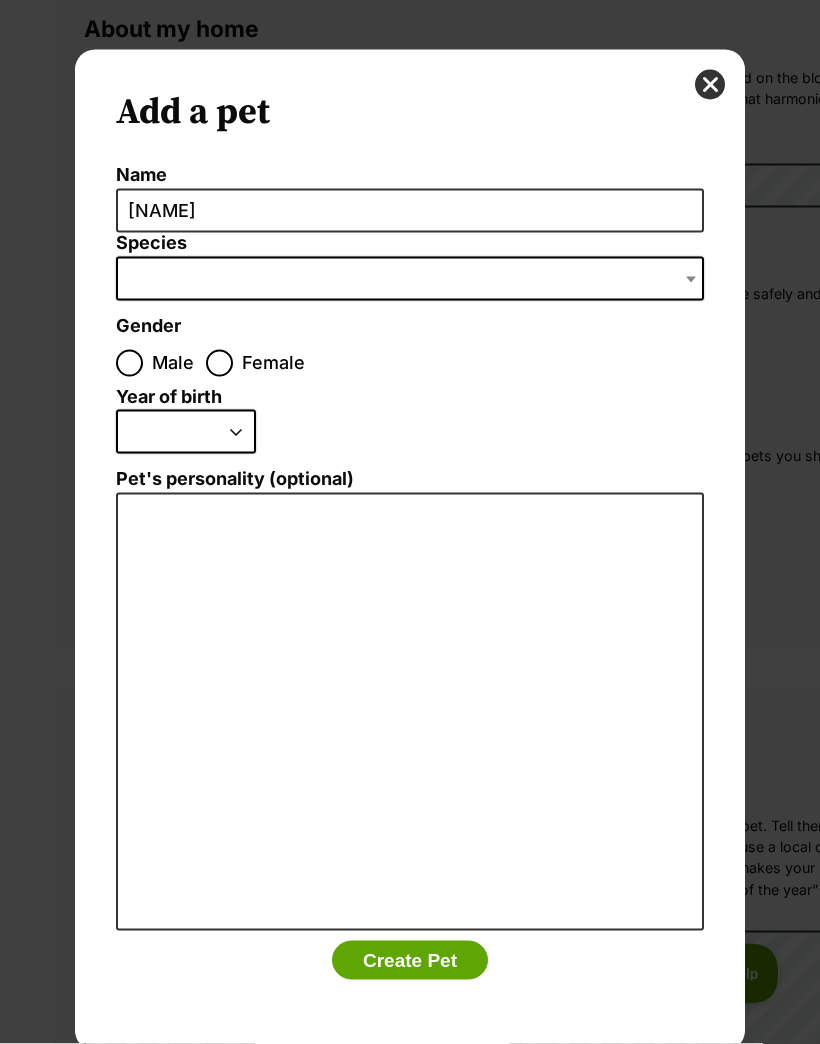 click at bounding box center (410, 279) 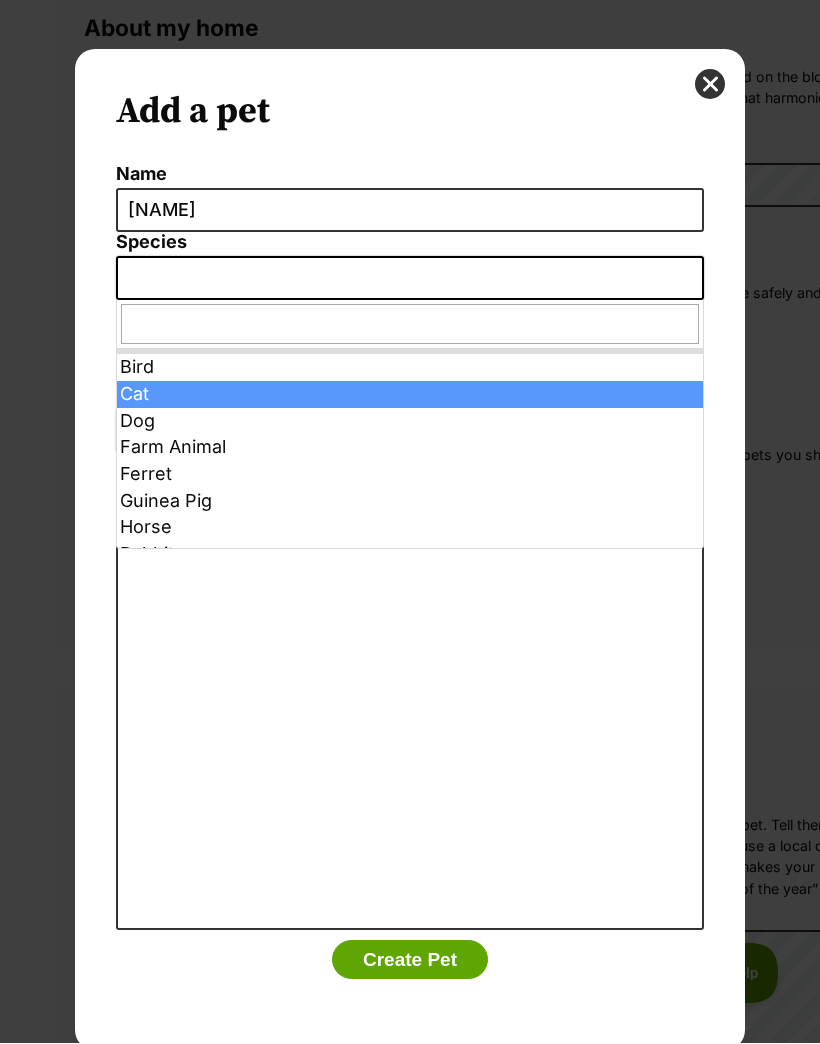 select on "2" 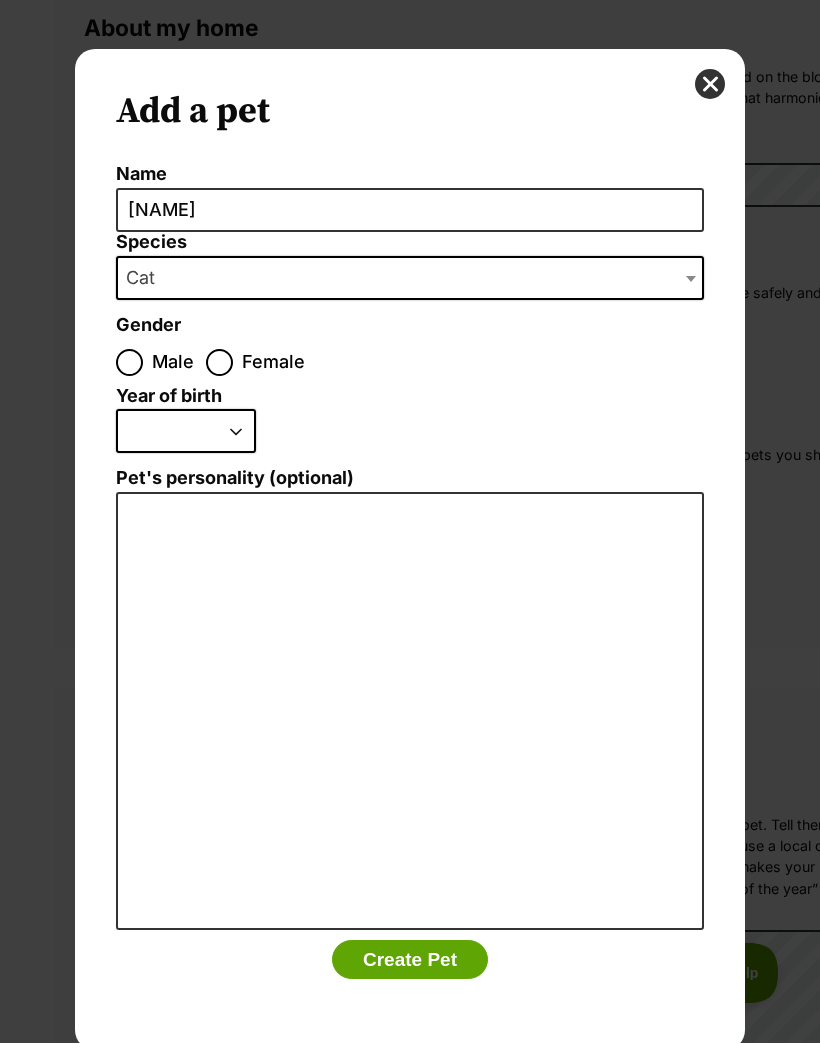 click on "Female" at bounding box center [219, 363] 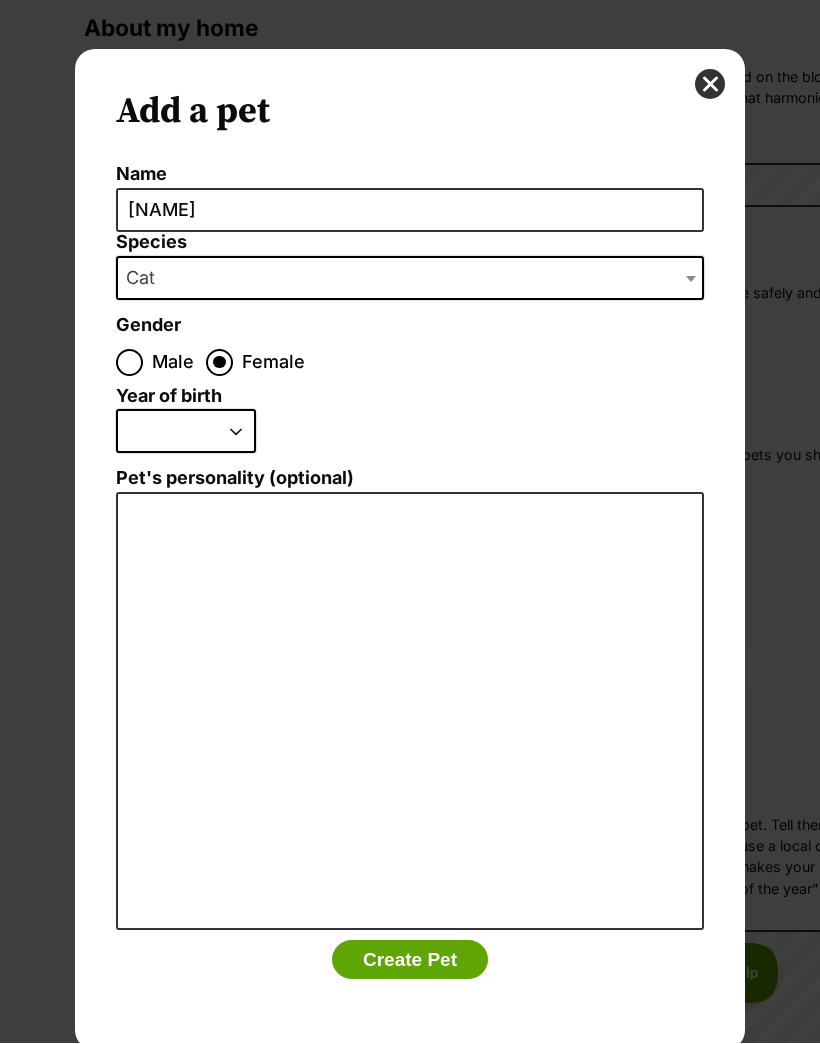 click on "2025
2024
2023
2022
2021
2020
2019
2018
2017
2016
2015
2014
2013
2012
2011
2010
2009
2008
2007
2006
2005
2004
2003
2002
2001
2000
1999
1998
1997
1996
1995" at bounding box center (186, 432) 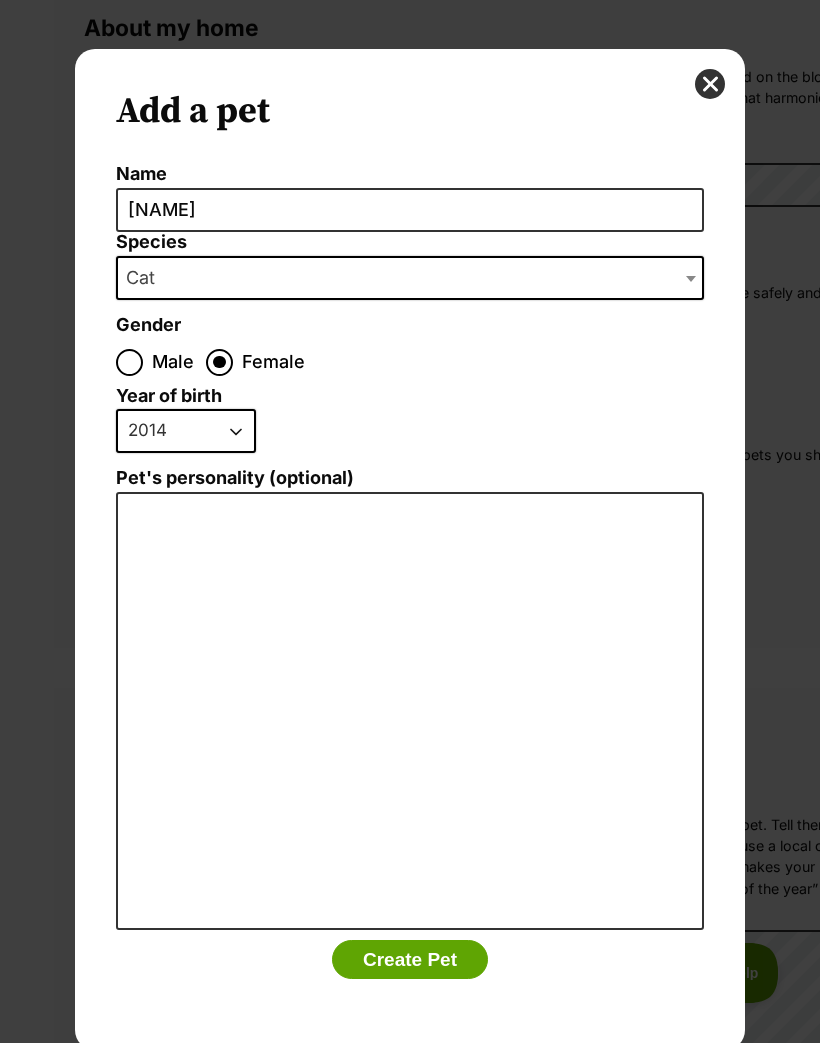 scroll, scrollTop: 3, scrollLeft: 0, axis: vertical 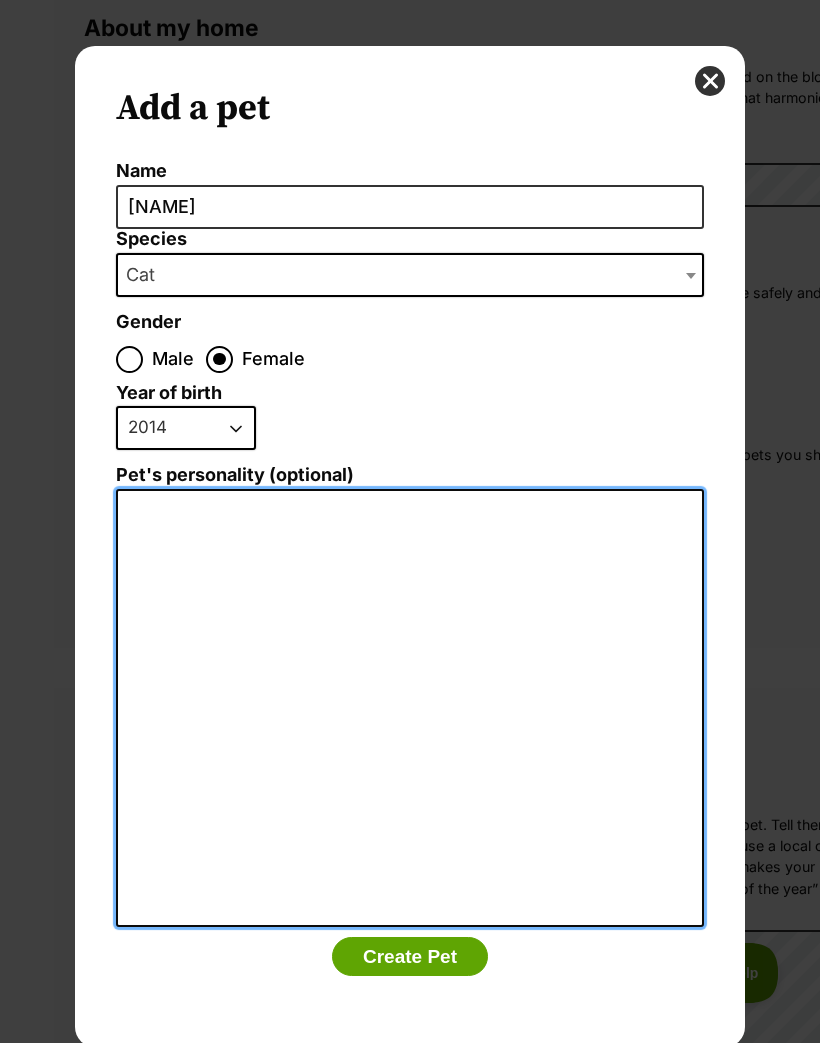 click on "Pet's personality (optional)" at bounding box center [410, 709] 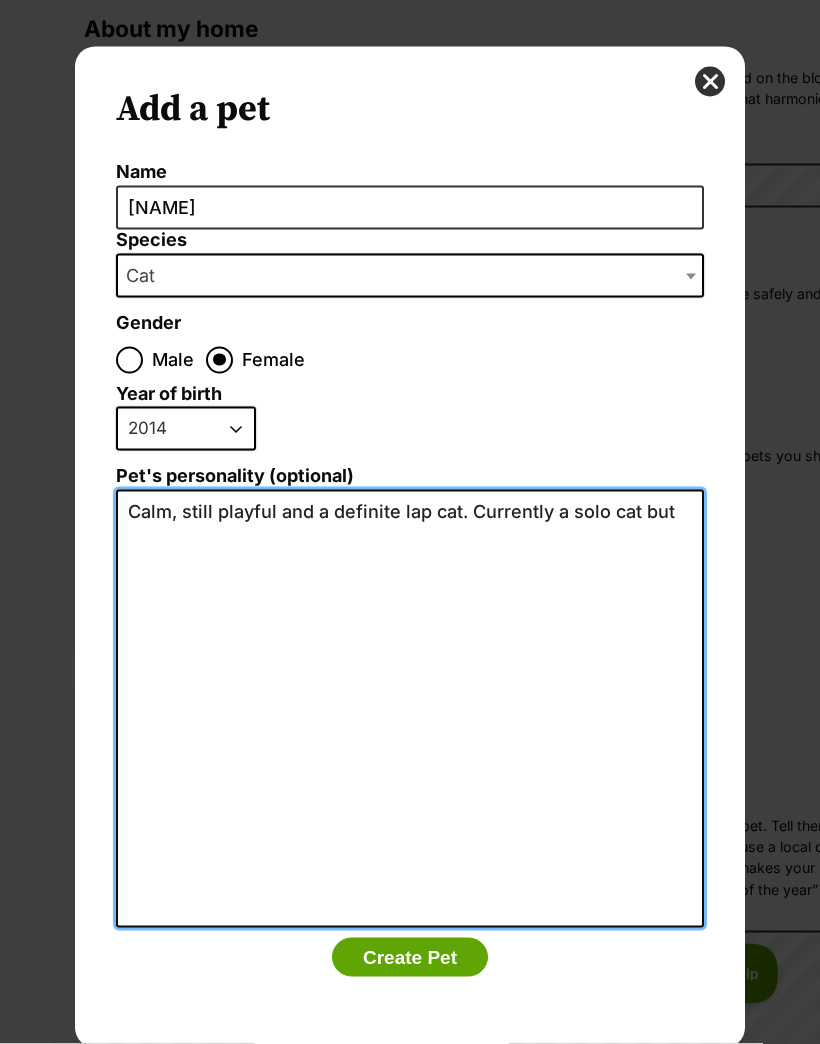scroll, scrollTop: 0, scrollLeft: 0, axis: both 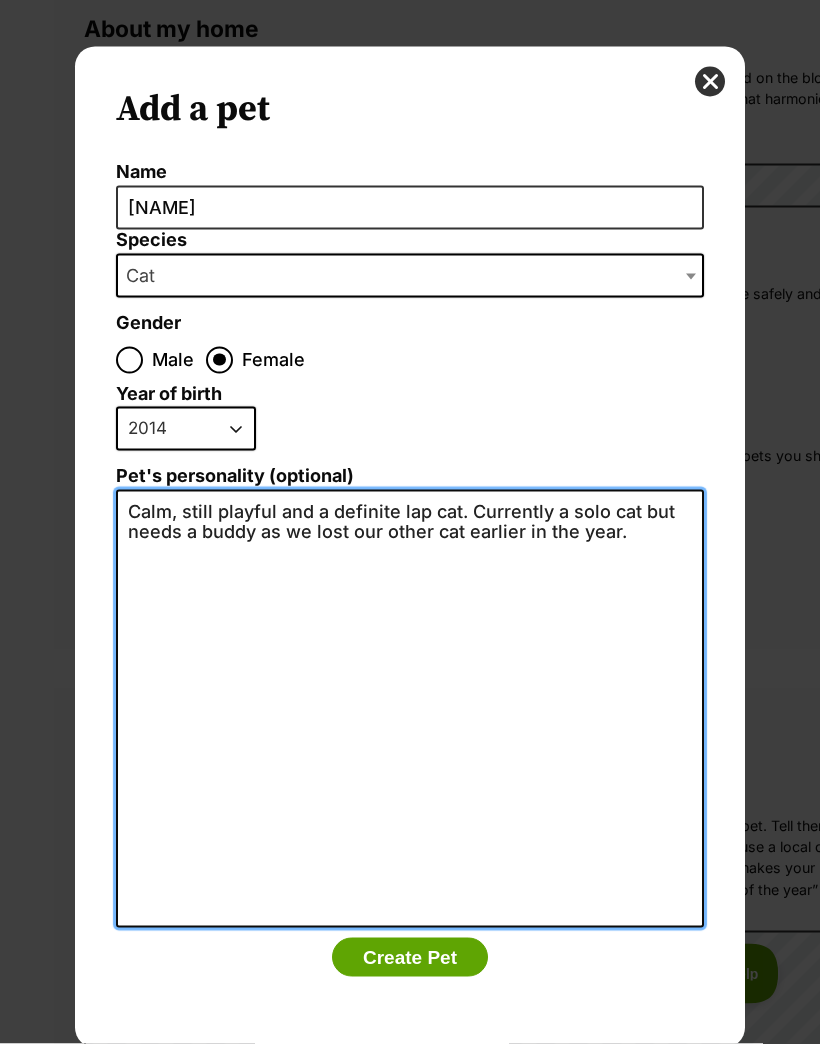click on "Calm, still playful and a definite lap cat. Currently a solo cat but needs a buddy as we lost our other cat earlier in the year." at bounding box center (410, 709) 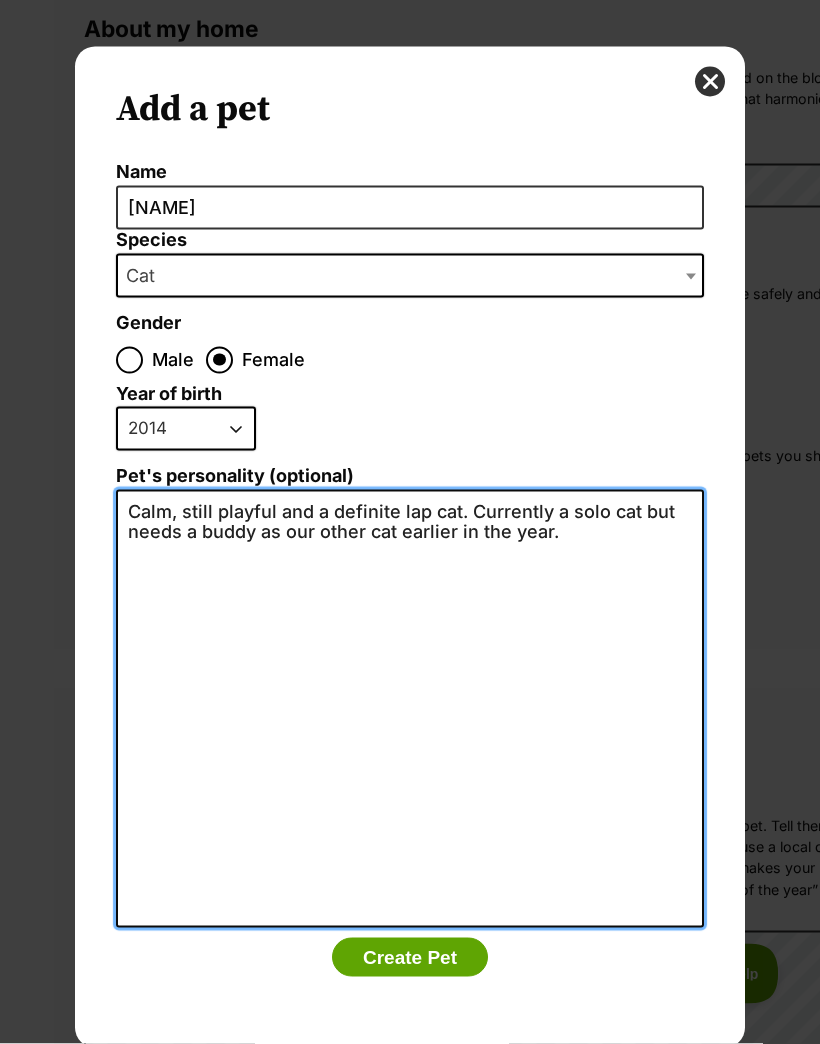 click on "Calm, still playful and a definite lap cat. Currently a solo cat but needs a buddy as our other cat earlier in the year." at bounding box center [410, 709] 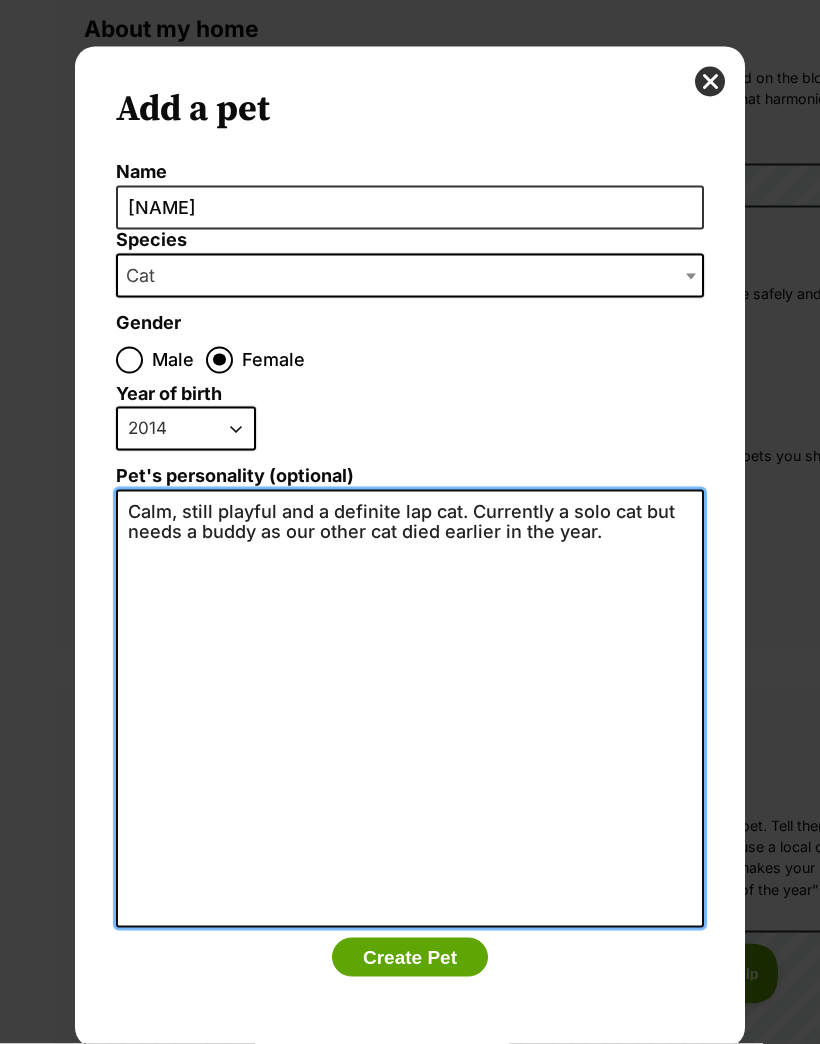 click on "Calm, still playful and a definite lap cat. Currently a solo cat but needs a buddy as our other cat died earlier in the year." at bounding box center [410, 709] 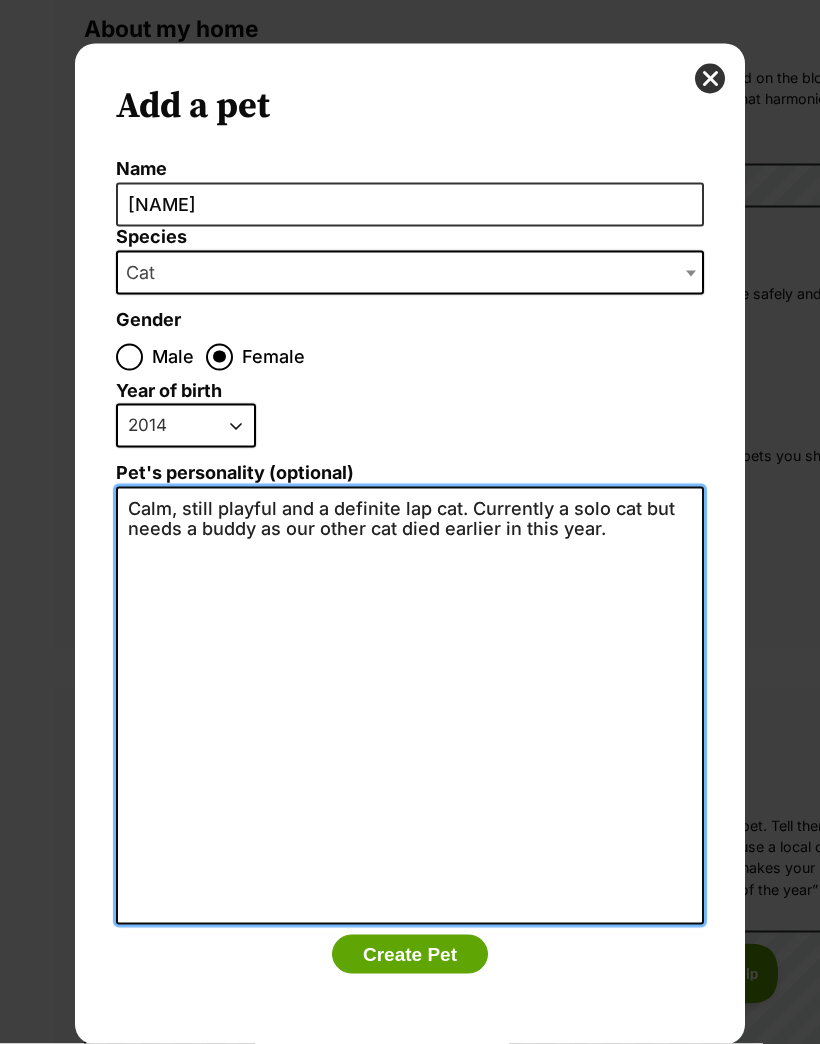 scroll, scrollTop: 5, scrollLeft: 0, axis: vertical 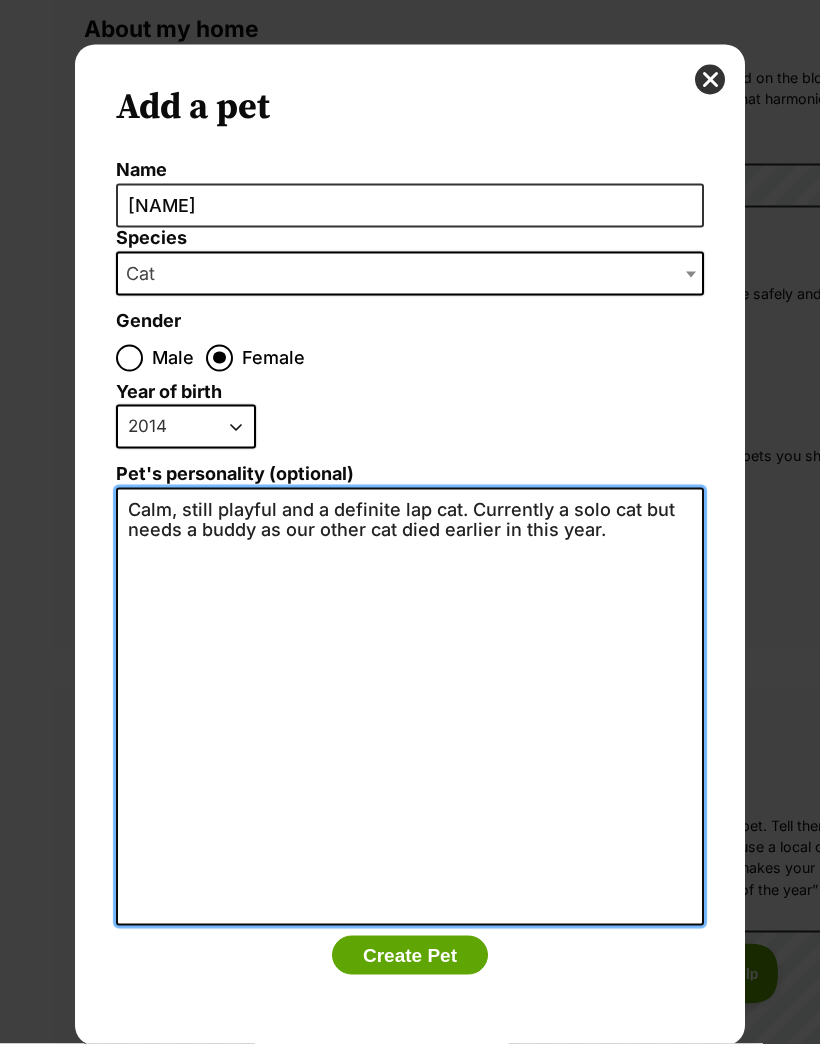 type on "Calm, still playful and a definite lap cat. Currently a solo cat but needs a buddy as our other cat died earlier in this year." 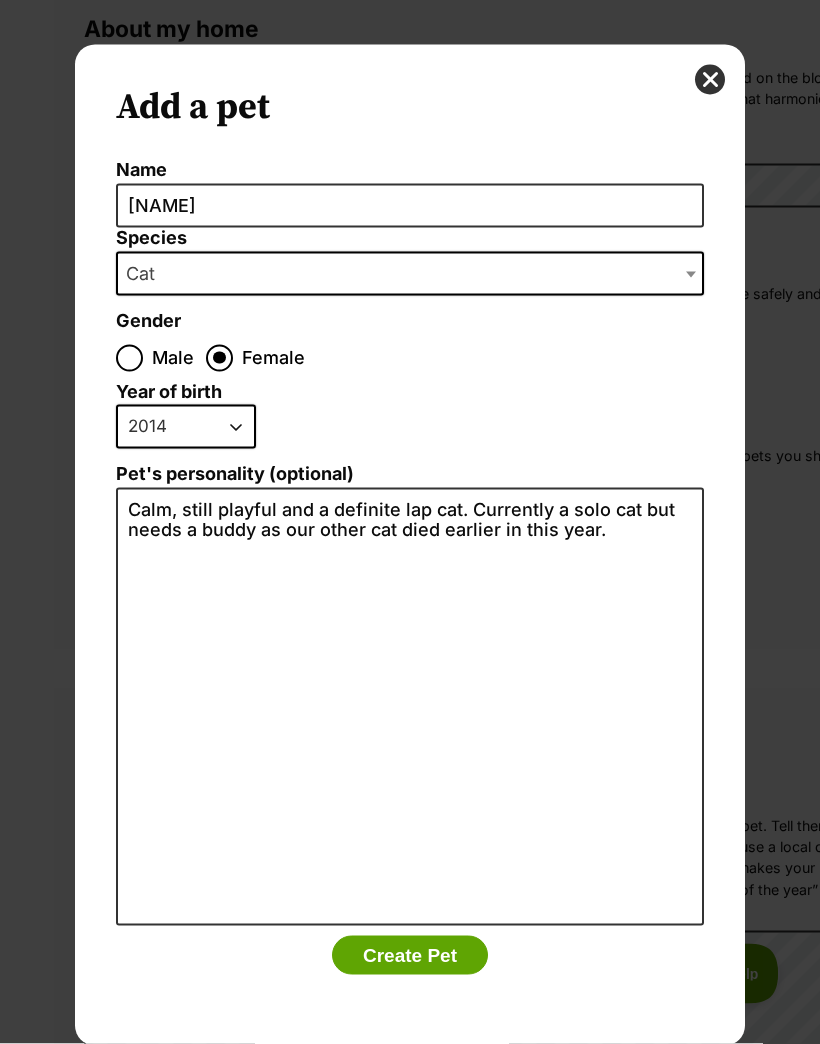 click on "Add a pet
Name Perdy
Species
Bird
Cat
Dog
Farm Animal
Ferret
Guinea Pig
Horse
Rabbit
Reptile Cat
Gender
Male
Female
Size (optional)
Small
Medium
Large
Year of birth
2025
2024
2023
2022
2021
2020
2019
2018
2017
2016
2015
2014
2013
2012
2011
2010
2009
2008
2007
2006
2005
2004
2003
2002
2001
2000
1999
1998
1997
1996
1995
Pet's personality (optional) Calm, still playful and a definite lap cat. Currently a solo cat but needs a buddy as our other cat died earlier in this year.
Create Pet" at bounding box center [410, 545] 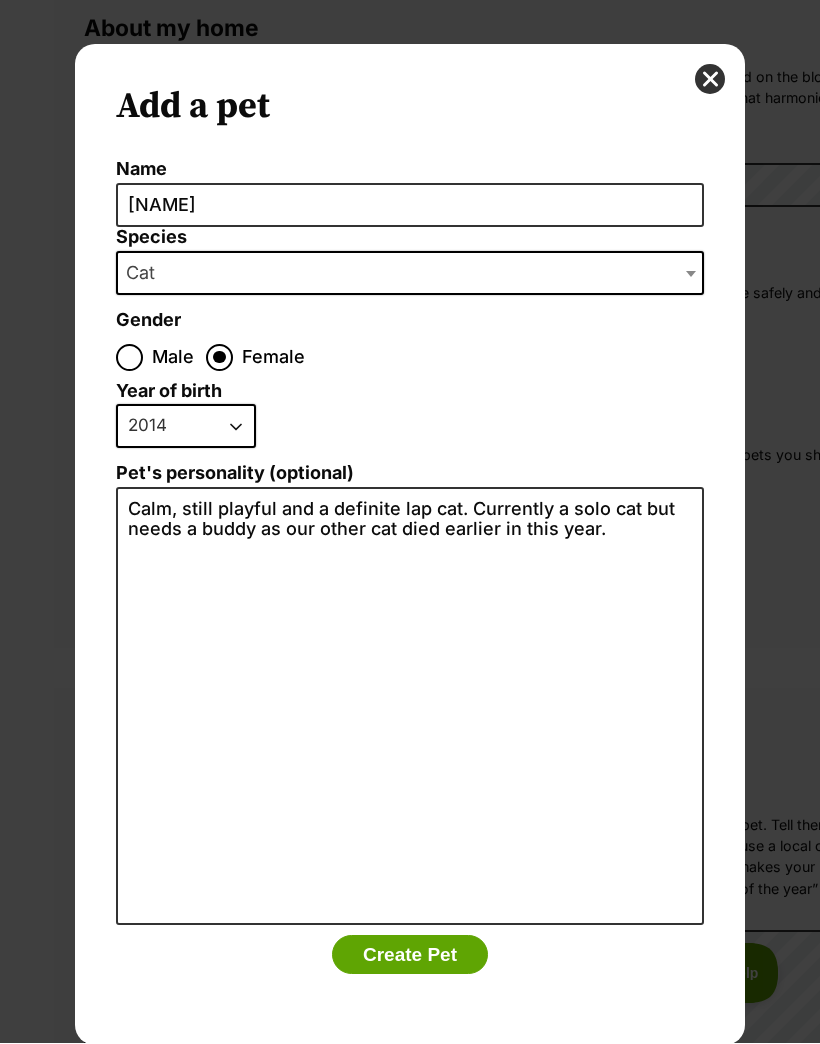 click on "Create Pet" at bounding box center [410, 956] 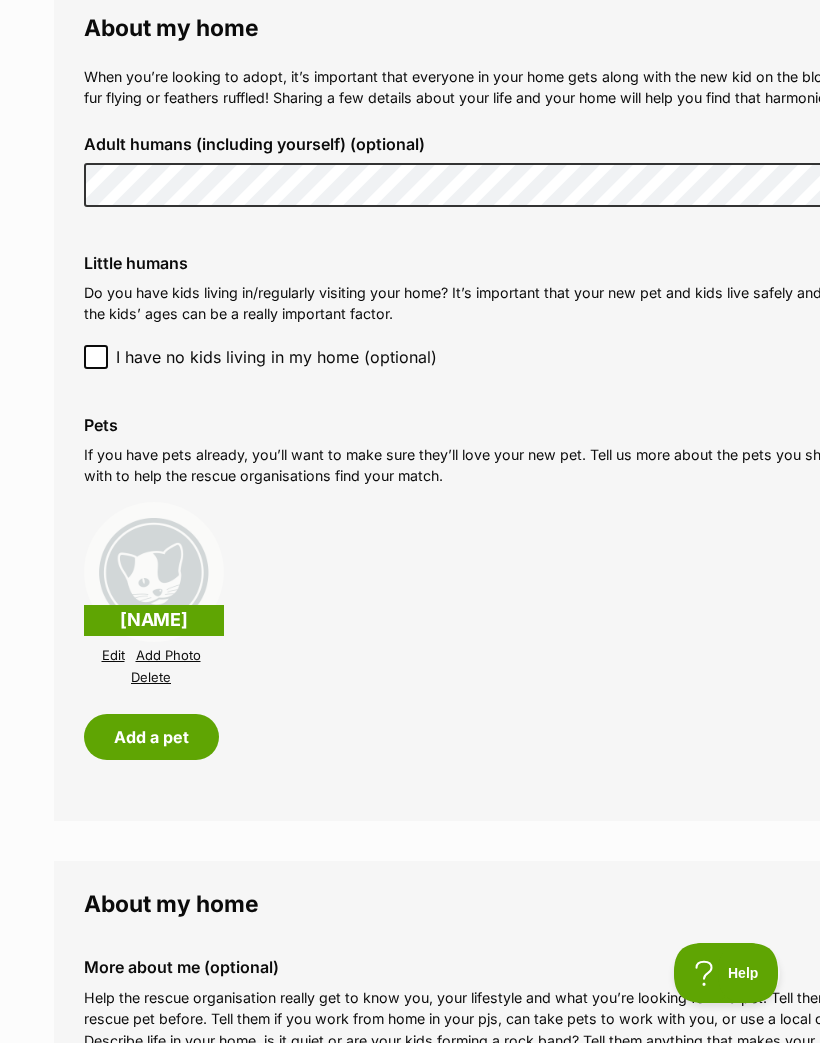 scroll, scrollTop: 1789, scrollLeft: 0, axis: vertical 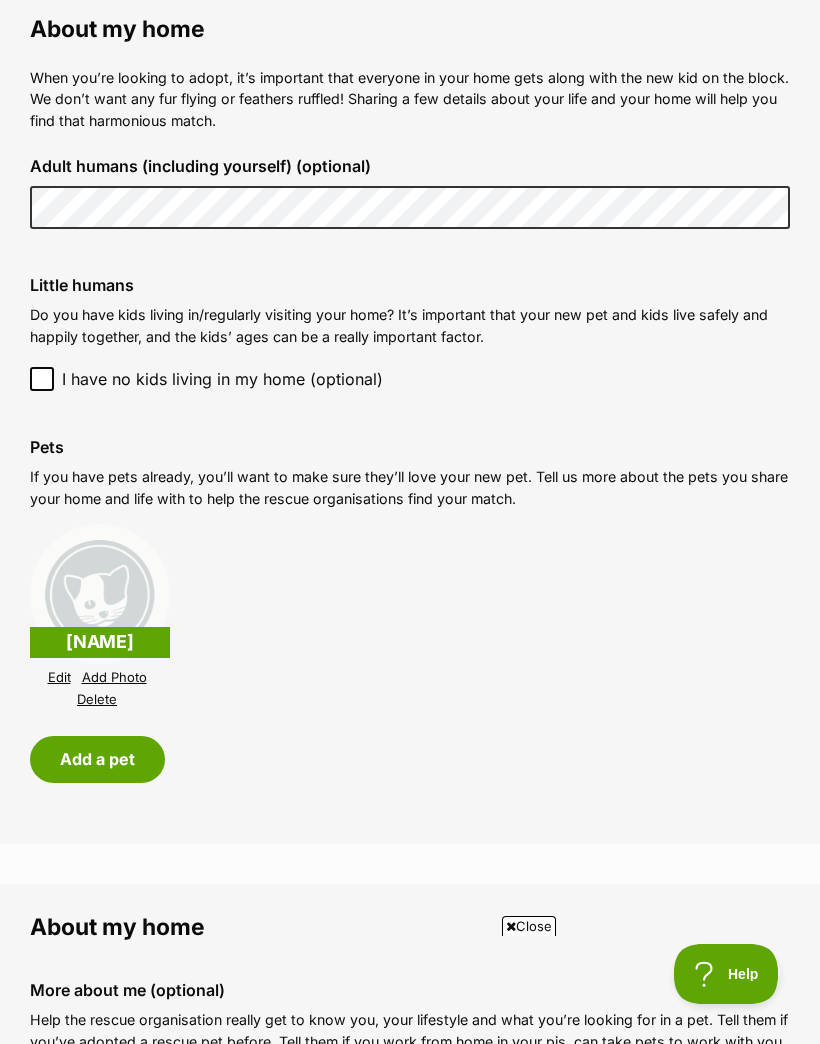 click on "Add Photo" at bounding box center (114, 677) 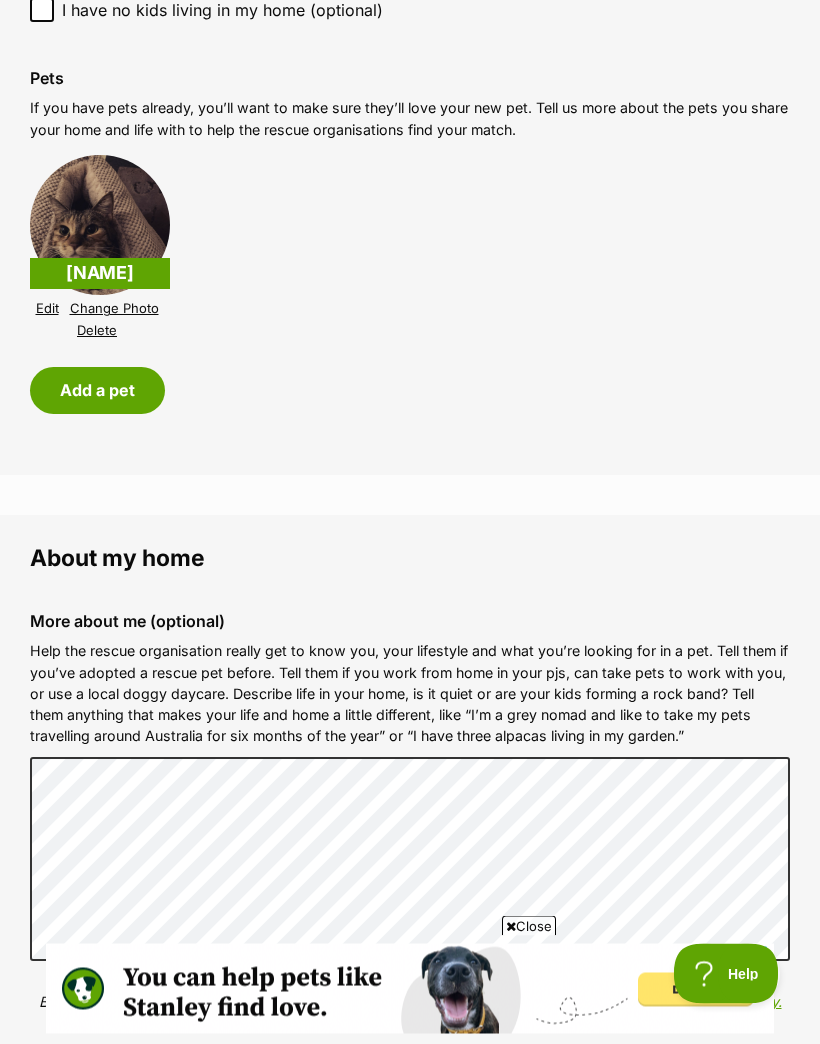 scroll, scrollTop: 2158, scrollLeft: 0, axis: vertical 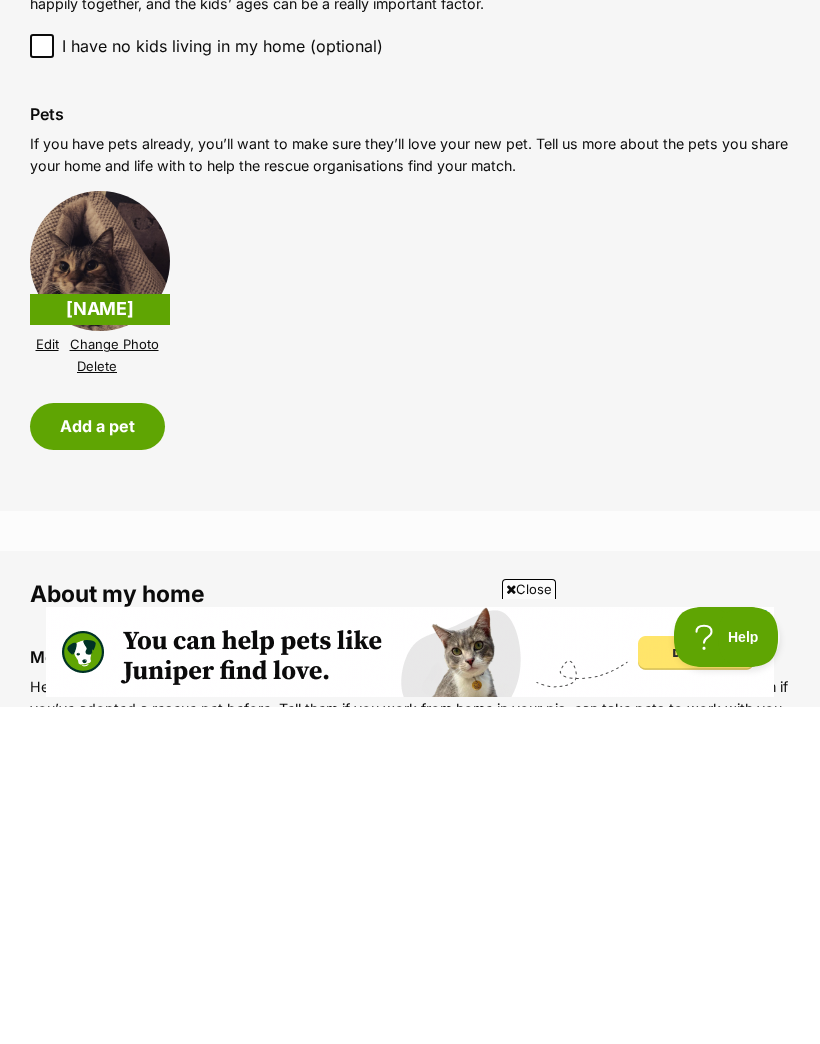 click on "Perdy" at bounding box center [100, 646] 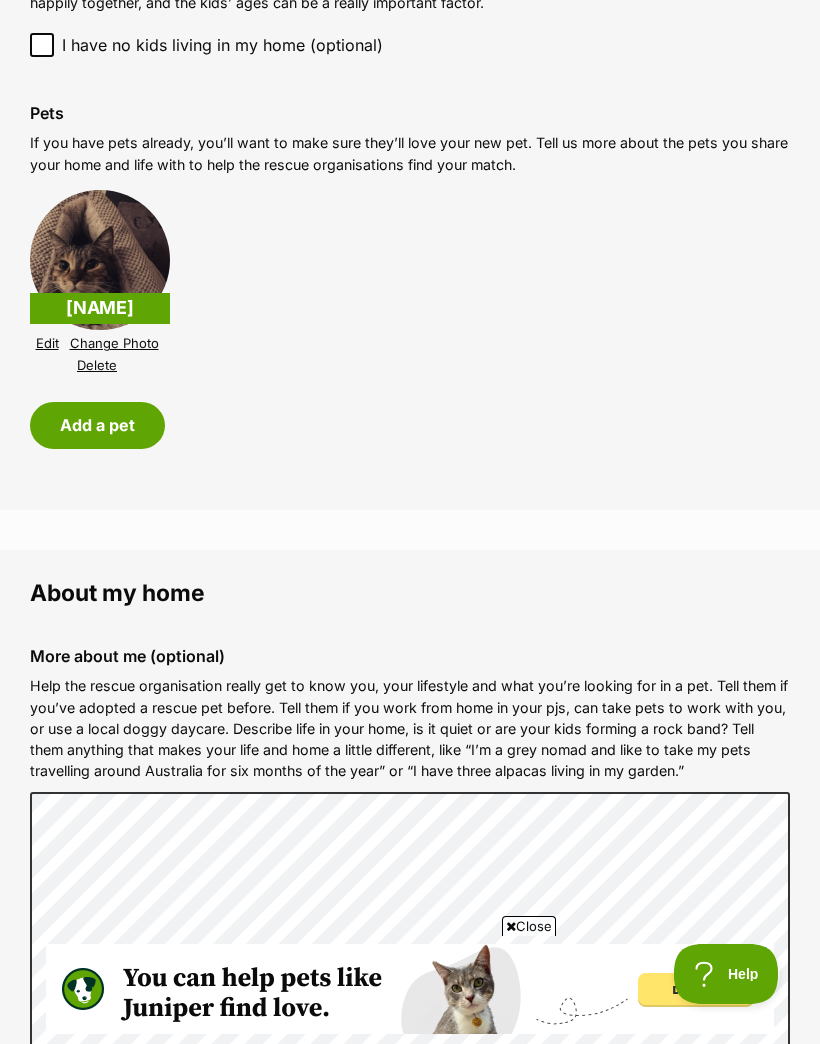 click on "Perdy" at bounding box center [100, 308] 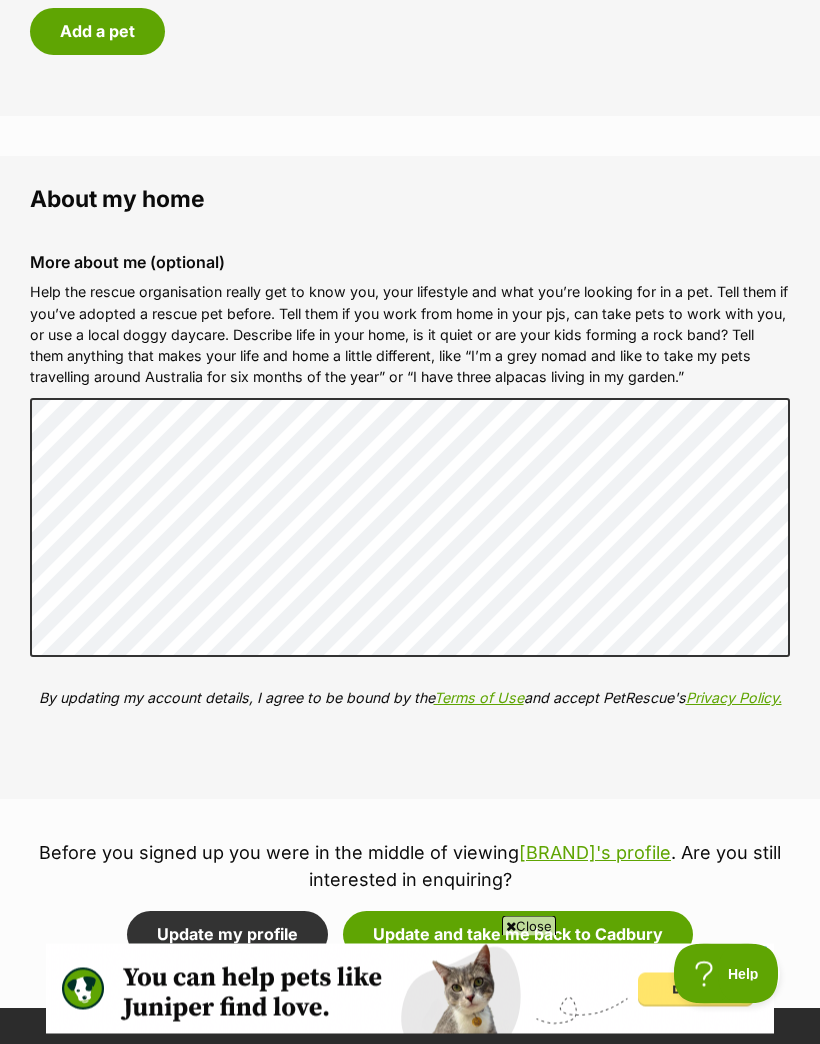 scroll, scrollTop: 2516, scrollLeft: 0, axis: vertical 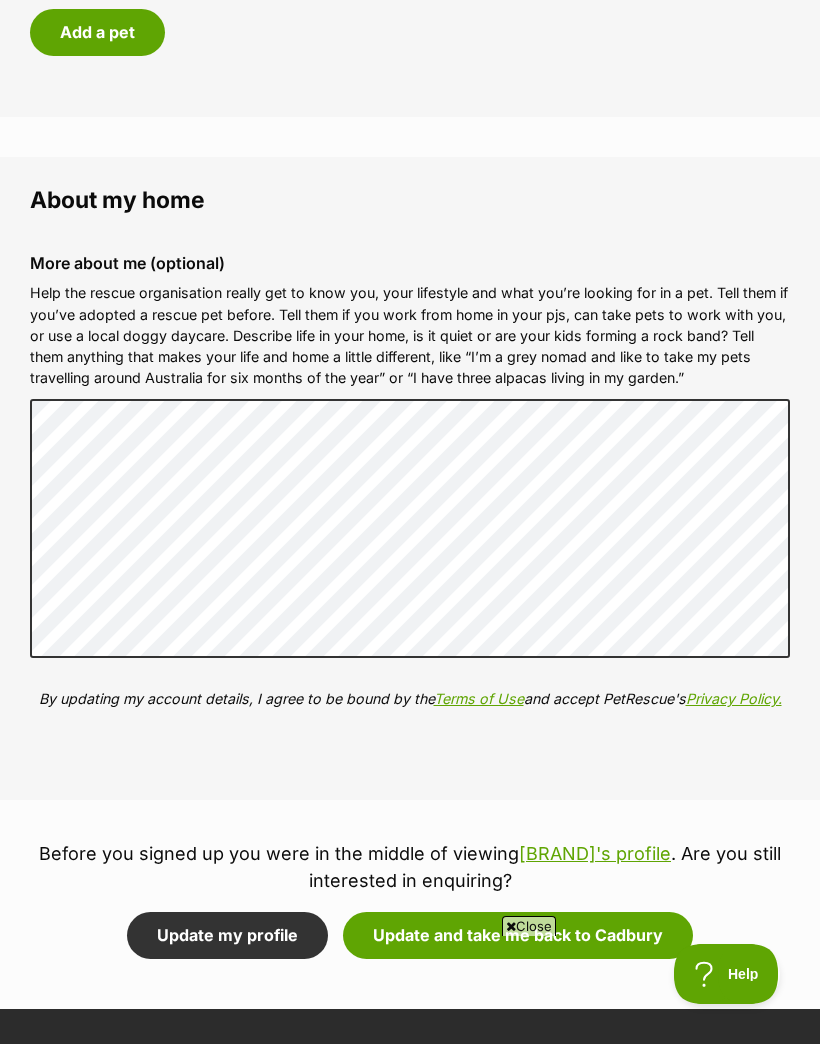 click on "Update my profile" at bounding box center [227, 935] 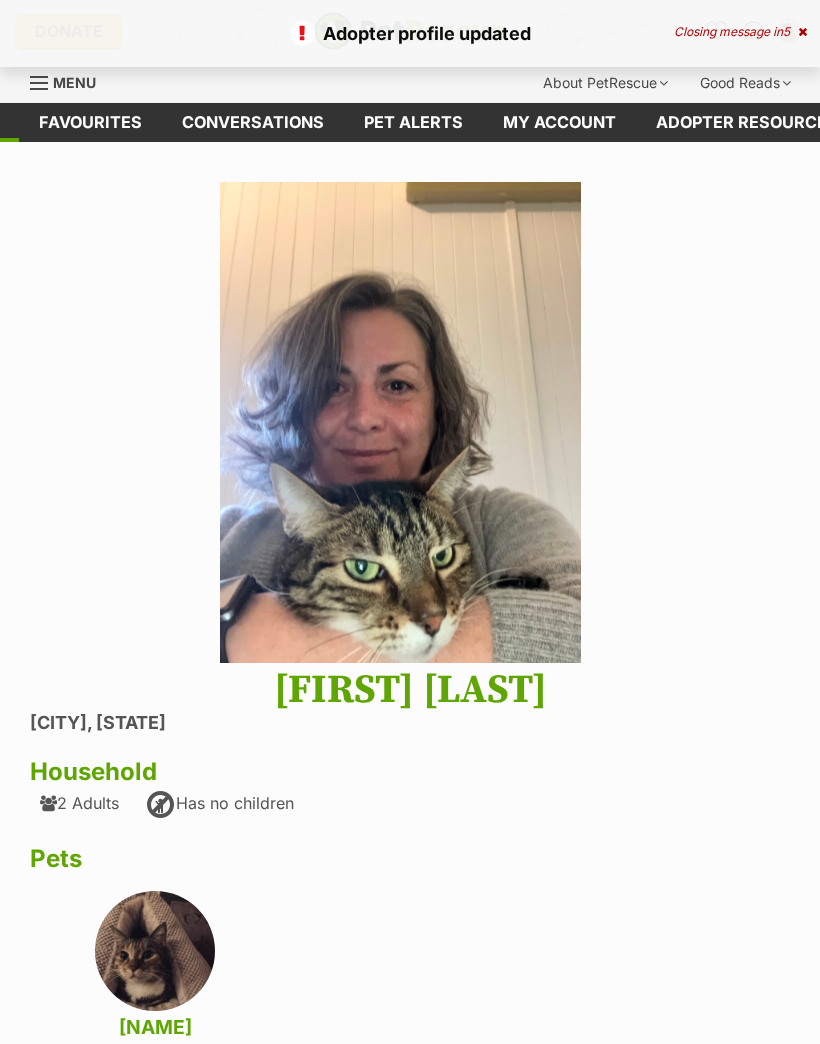 scroll, scrollTop: 0, scrollLeft: 0, axis: both 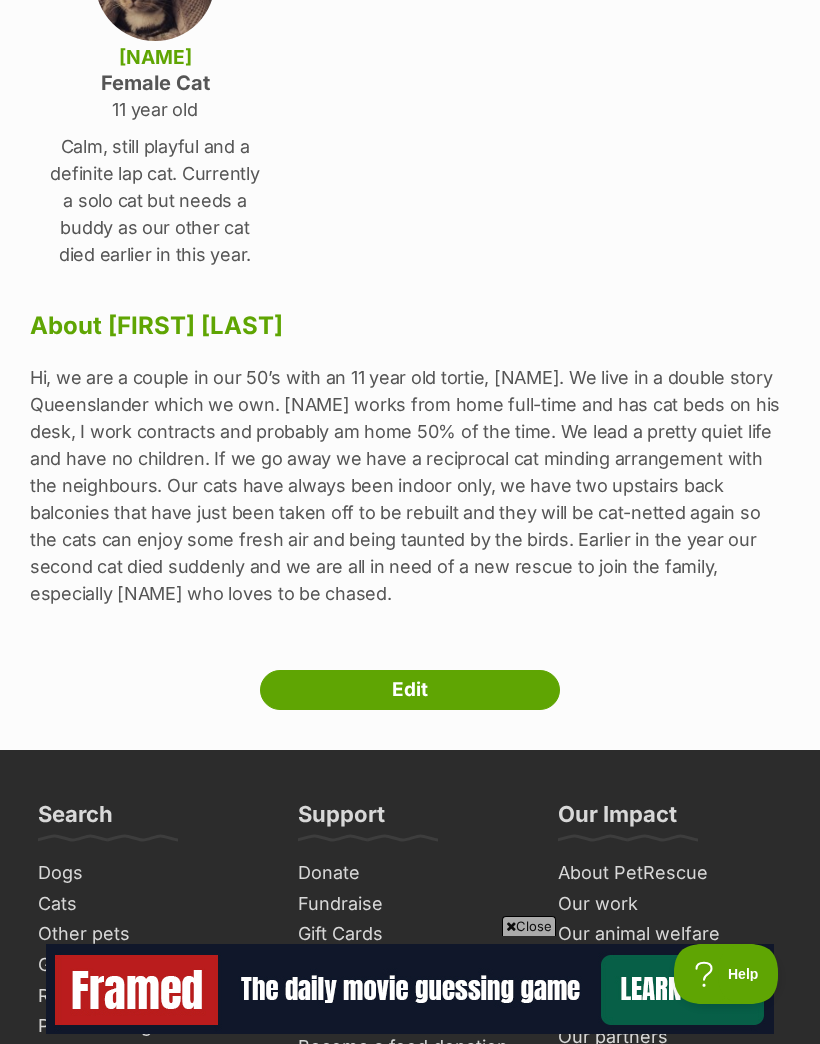 click on "Edit" at bounding box center (410, 690) 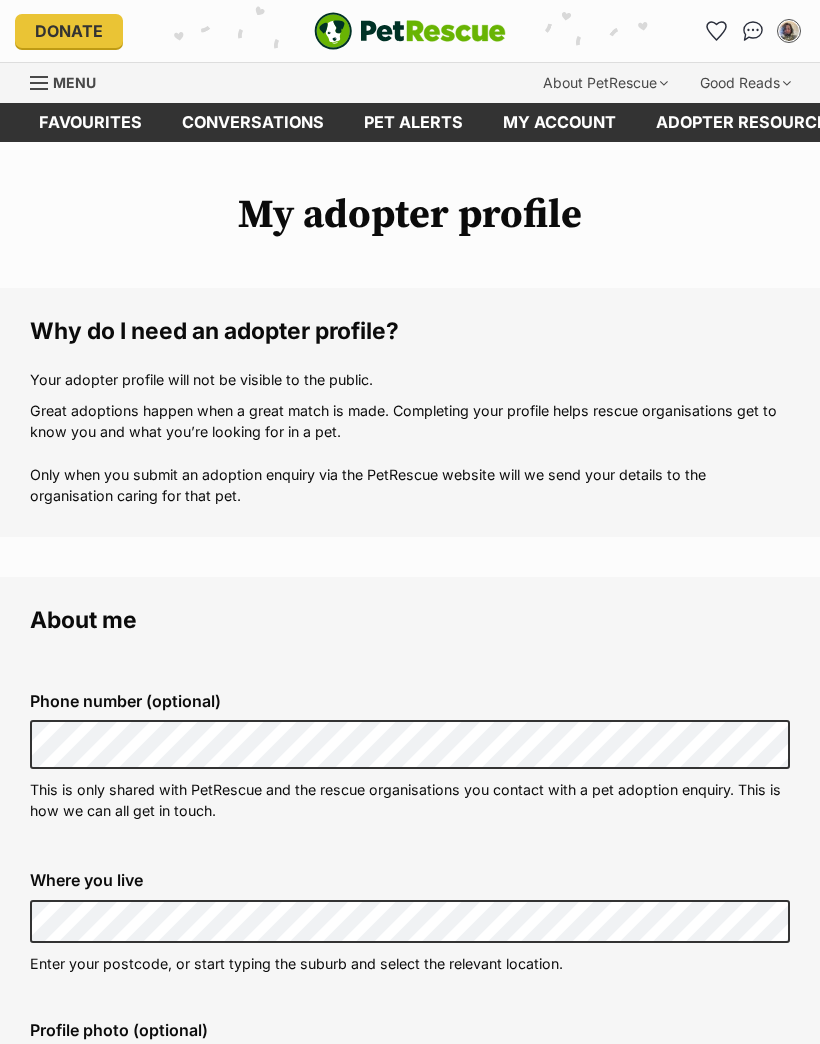 scroll, scrollTop: 0, scrollLeft: 0, axis: both 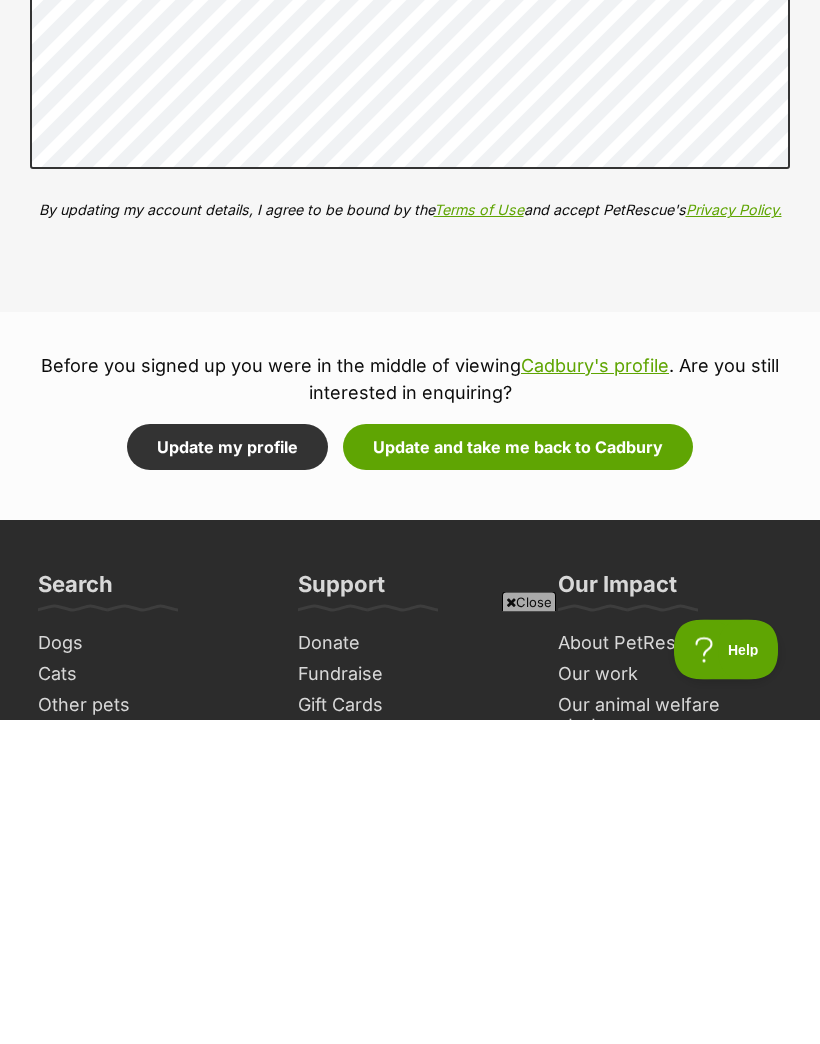 click on "Update and take me back to [BRAND]" at bounding box center [518, 772] 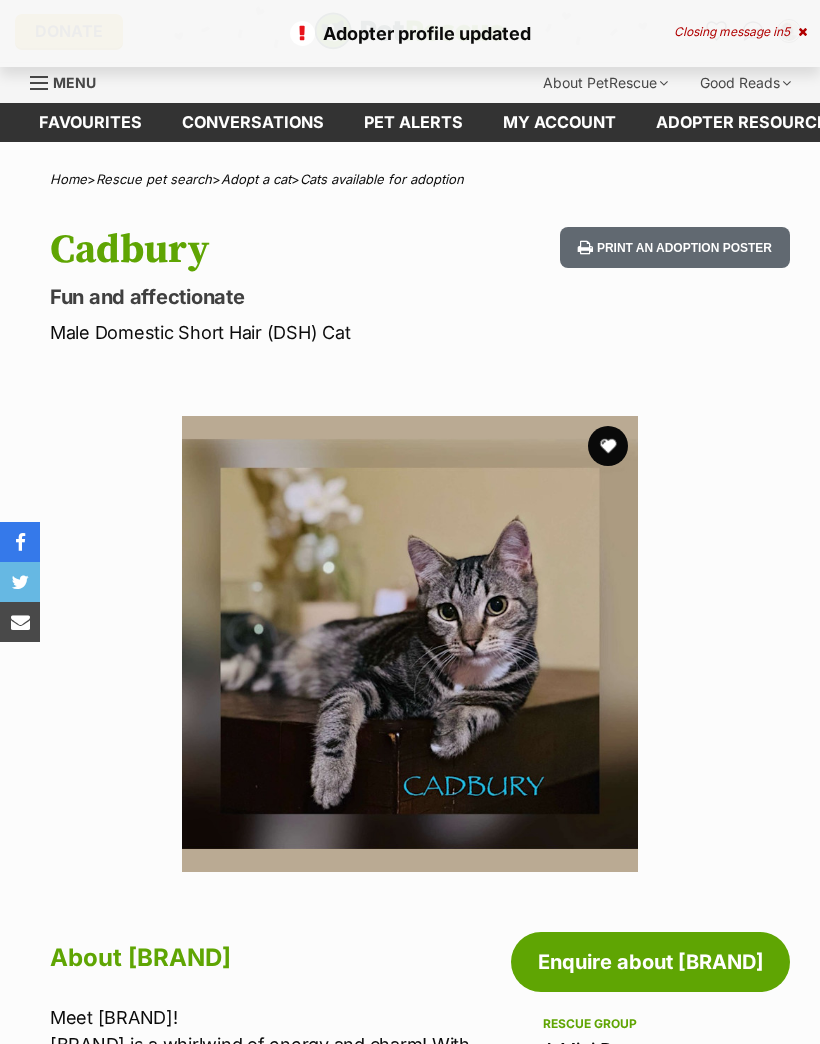 scroll, scrollTop: 0, scrollLeft: 0, axis: both 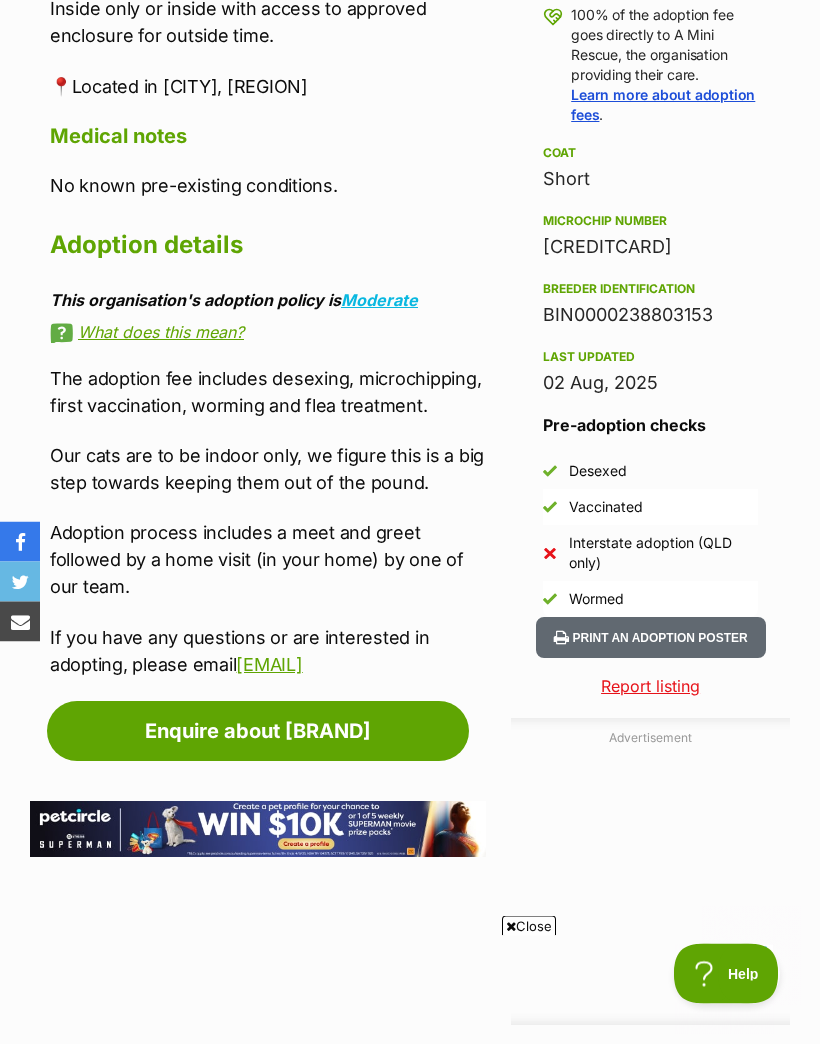 click on "Enquire about [BRAND]" at bounding box center [258, 732] 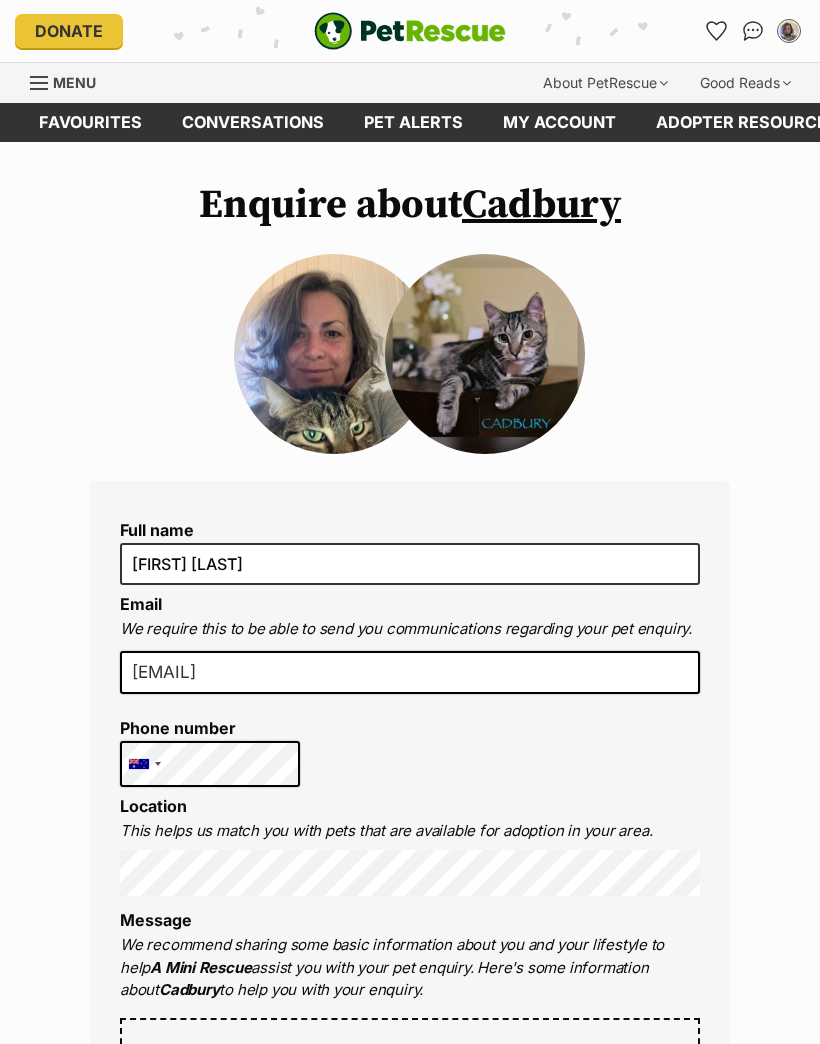 scroll, scrollTop: 0, scrollLeft: 0, axis: both 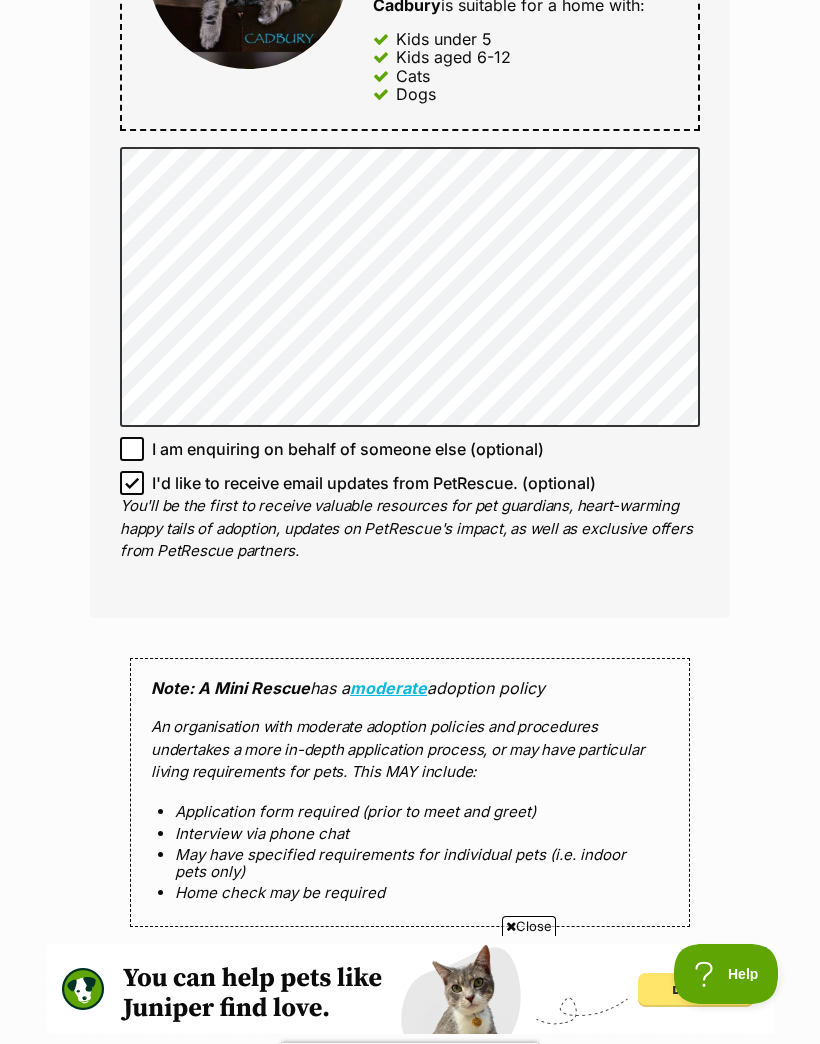 click on "I'd like to receive email updates from PetRescue. (optional)" at bounding box center (132, 483) 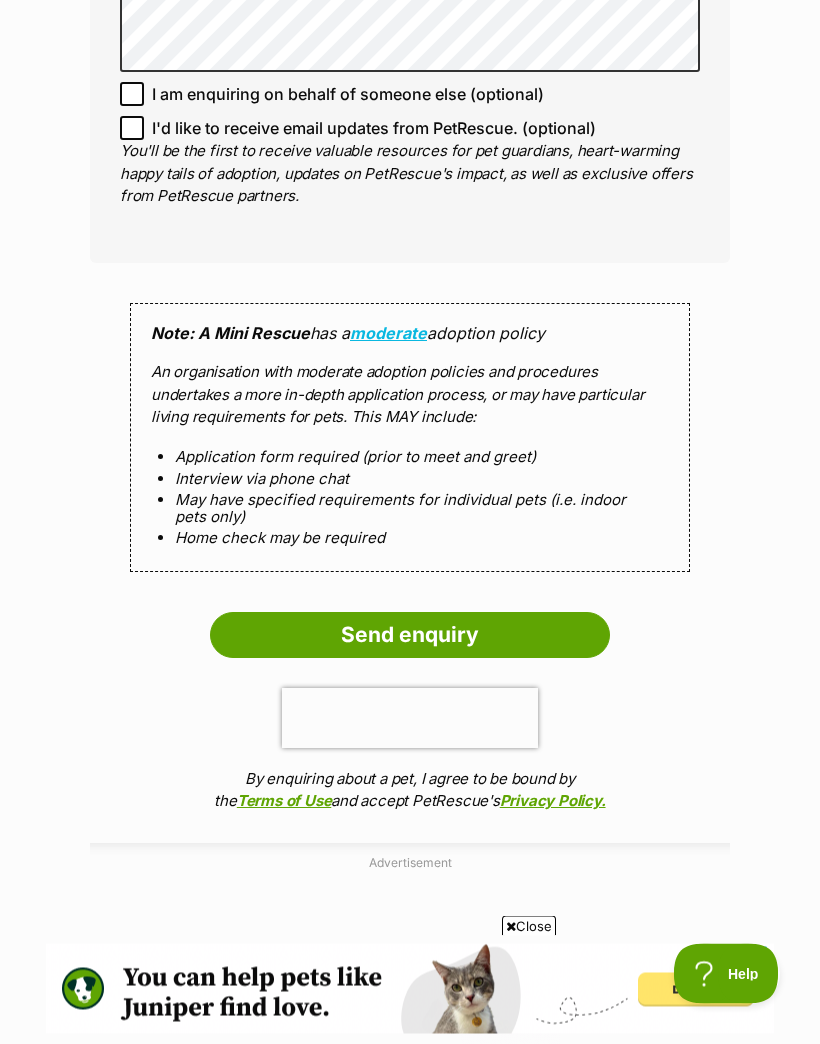 scroll, scrollTop: 1531, scrollLeft: 0, axis: vertical 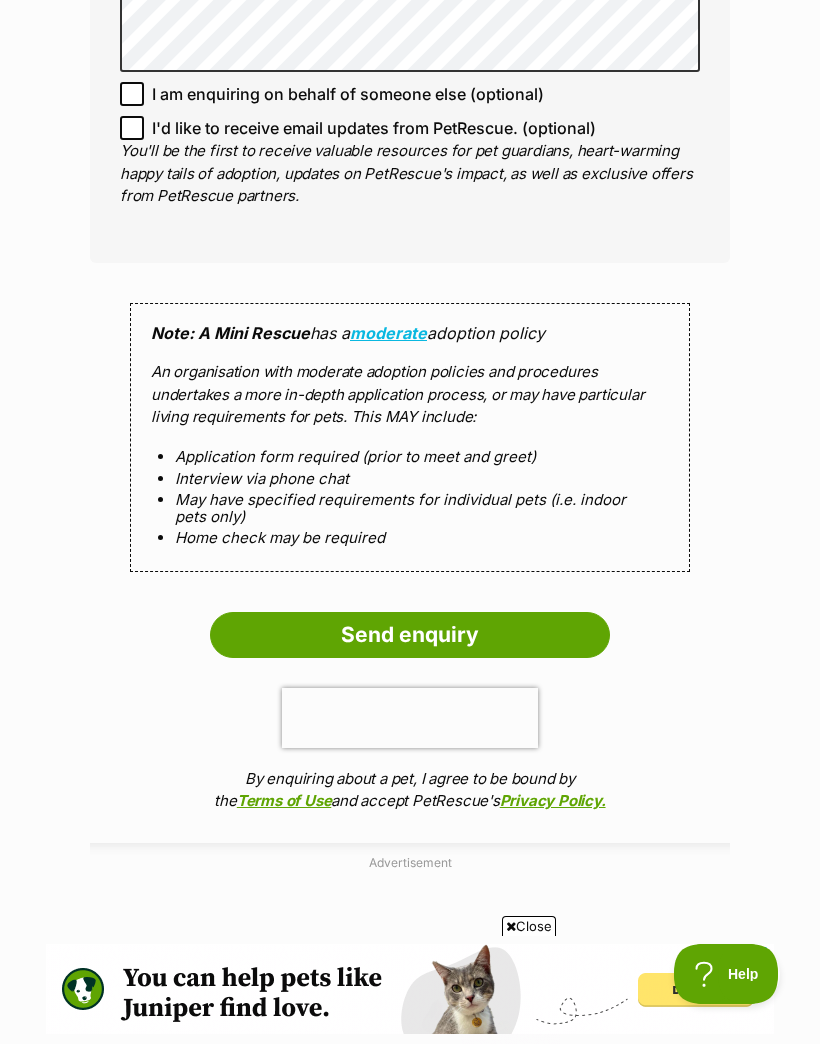 click on "Send enquiry" at bounding box center (410, 635) 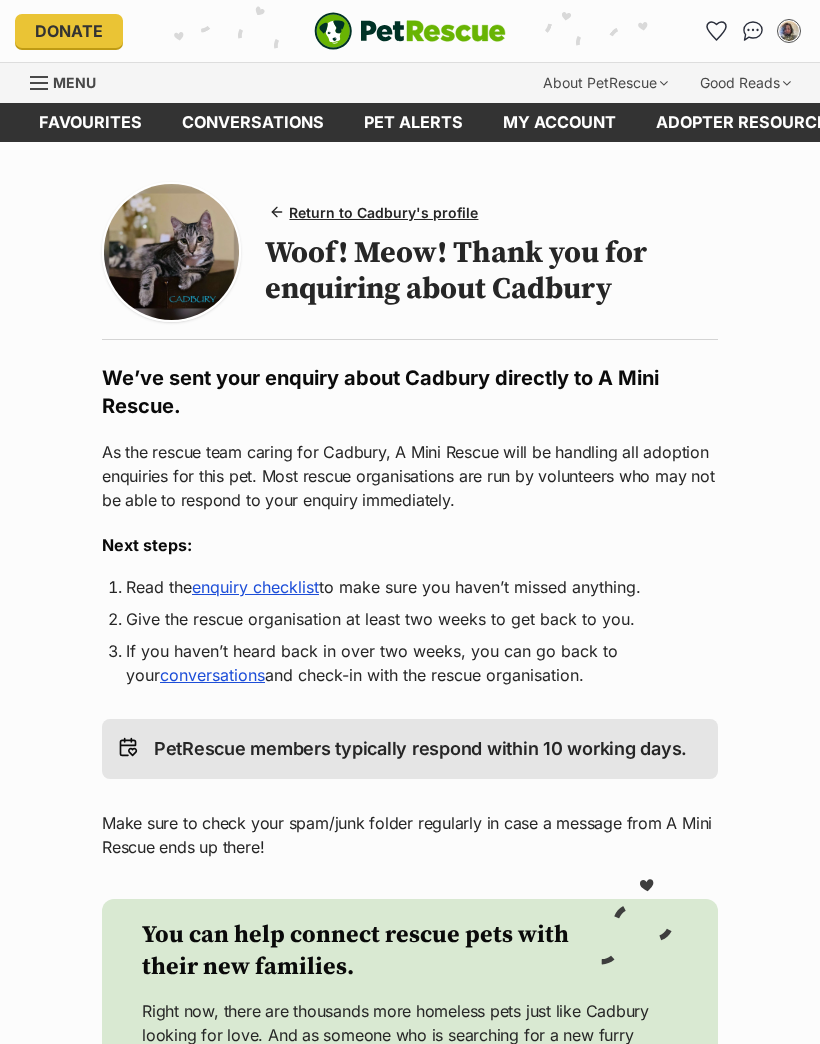 scroll, scrollTop: 0, scrollLeft: 0, axis: both 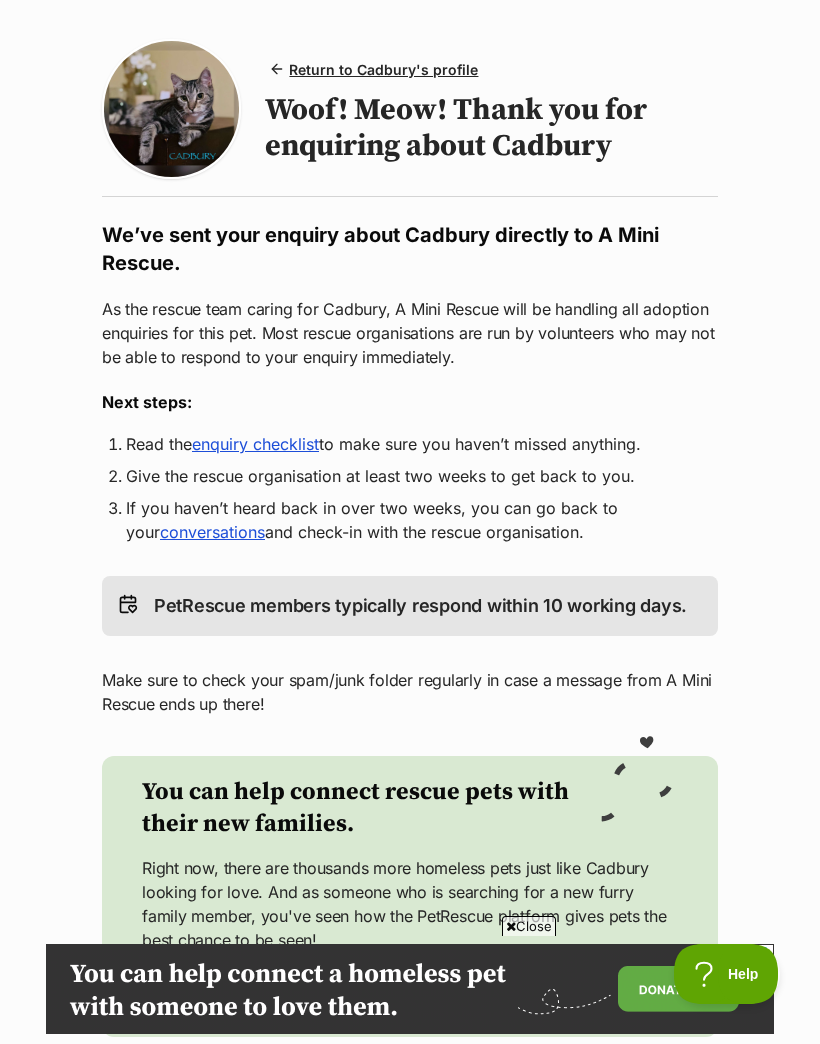 click on "enquiry checklist" at bounding box center [255, 444] 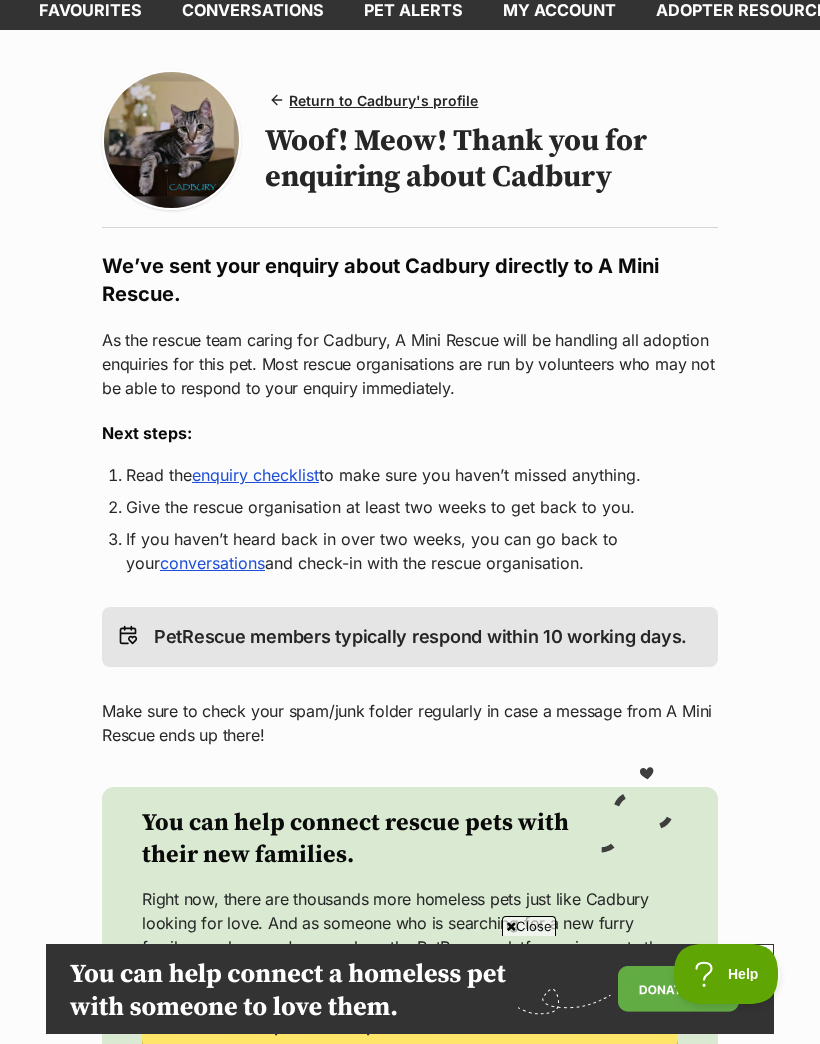 scroll, scrollTop: 0, scrollLeft: 0, axis: both 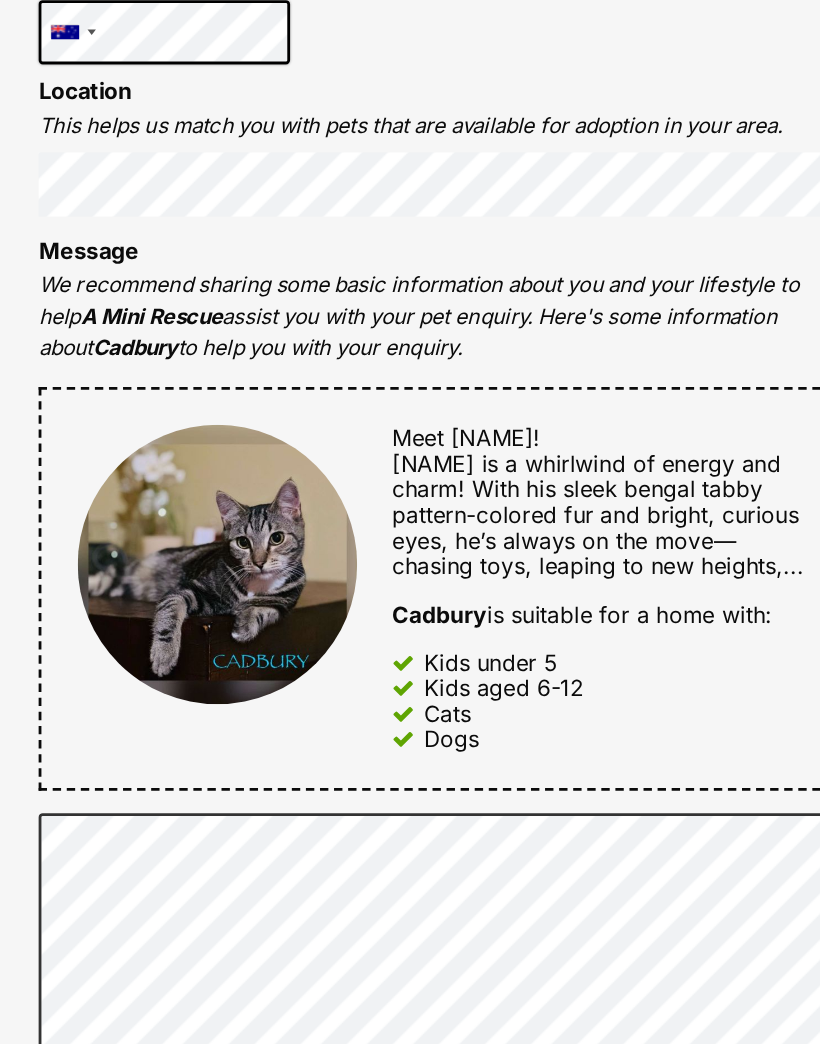click at bounding box center [248, 409] 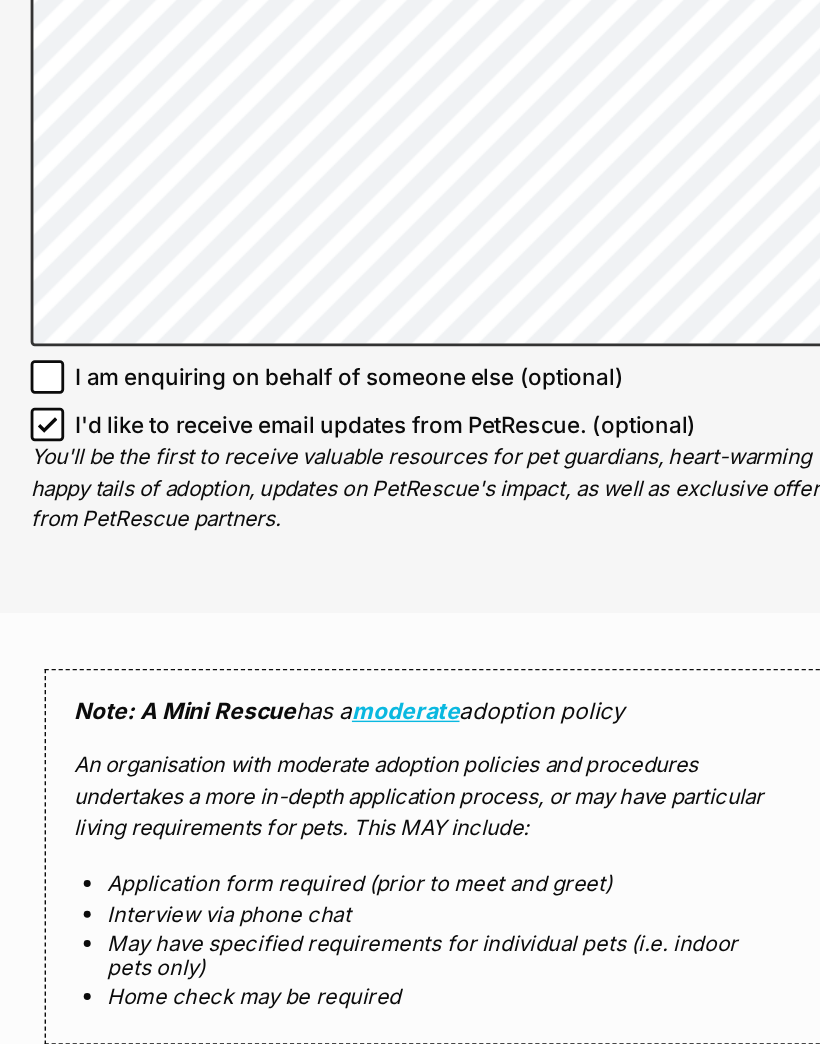 scroll, scrollTop: 1337, scrollLeft: 0, axis: vertical 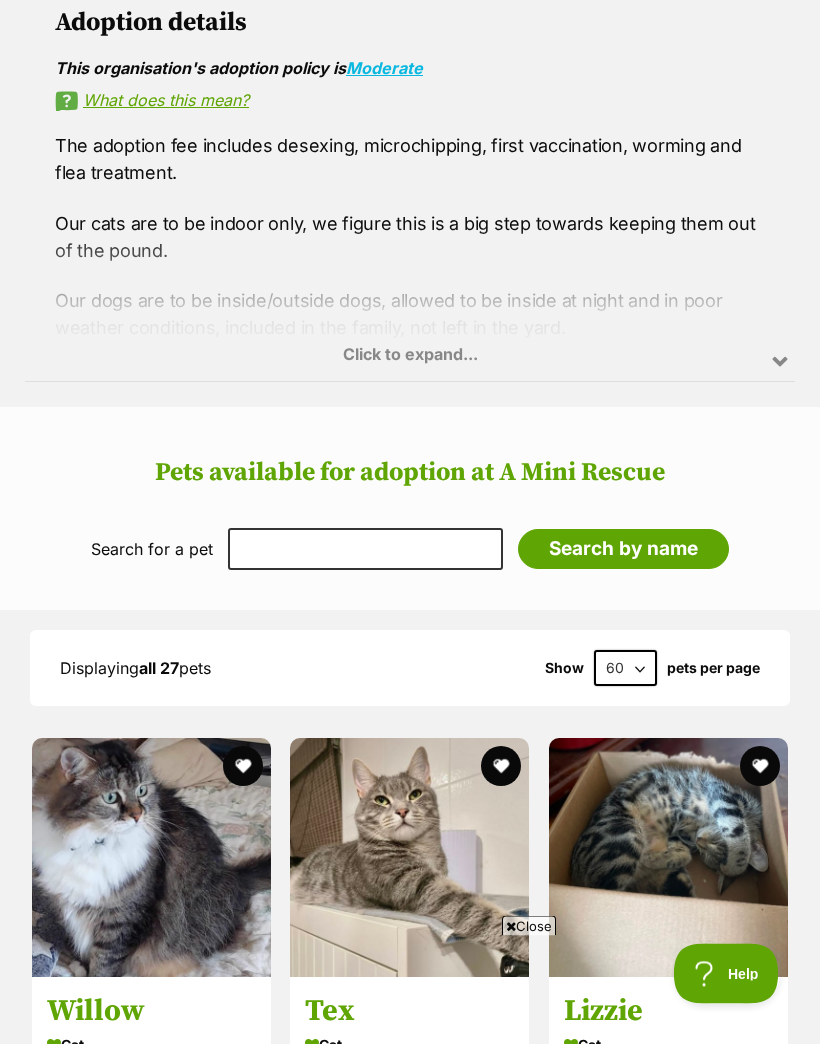 click on "Click to expand..." at bounding box center [410, 304] 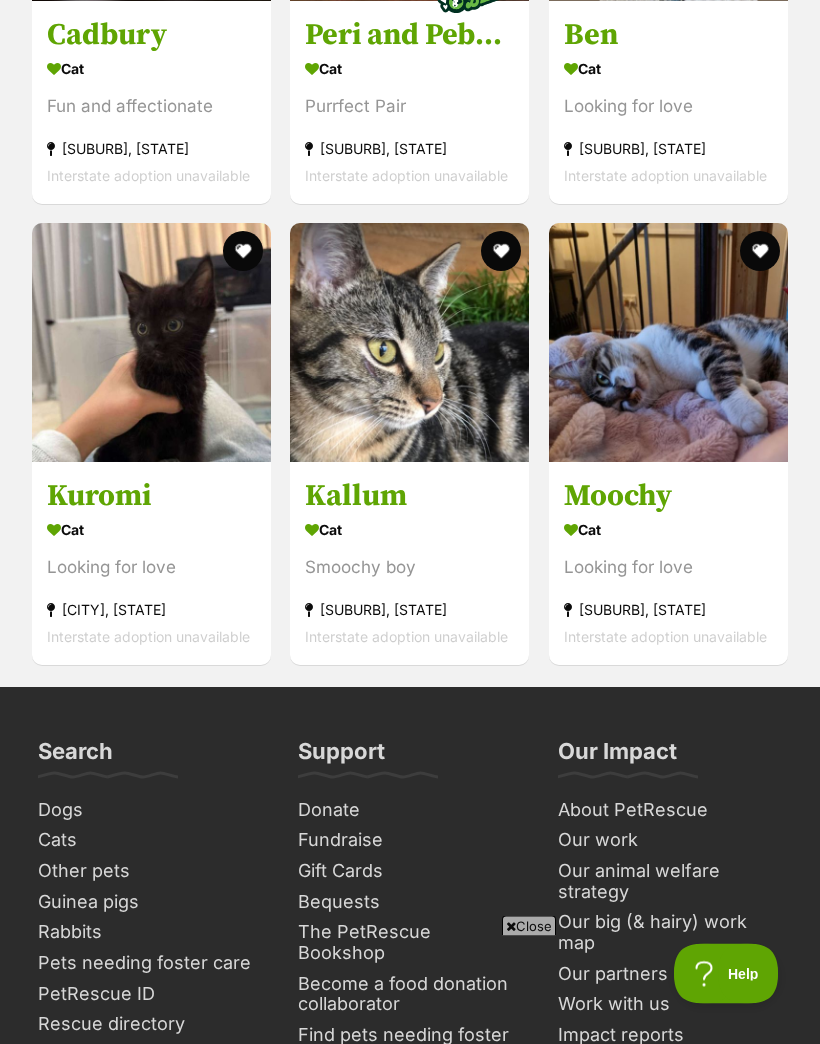 scroll, scrollTop: 5878, scrollLeft: 0, axis: vertical 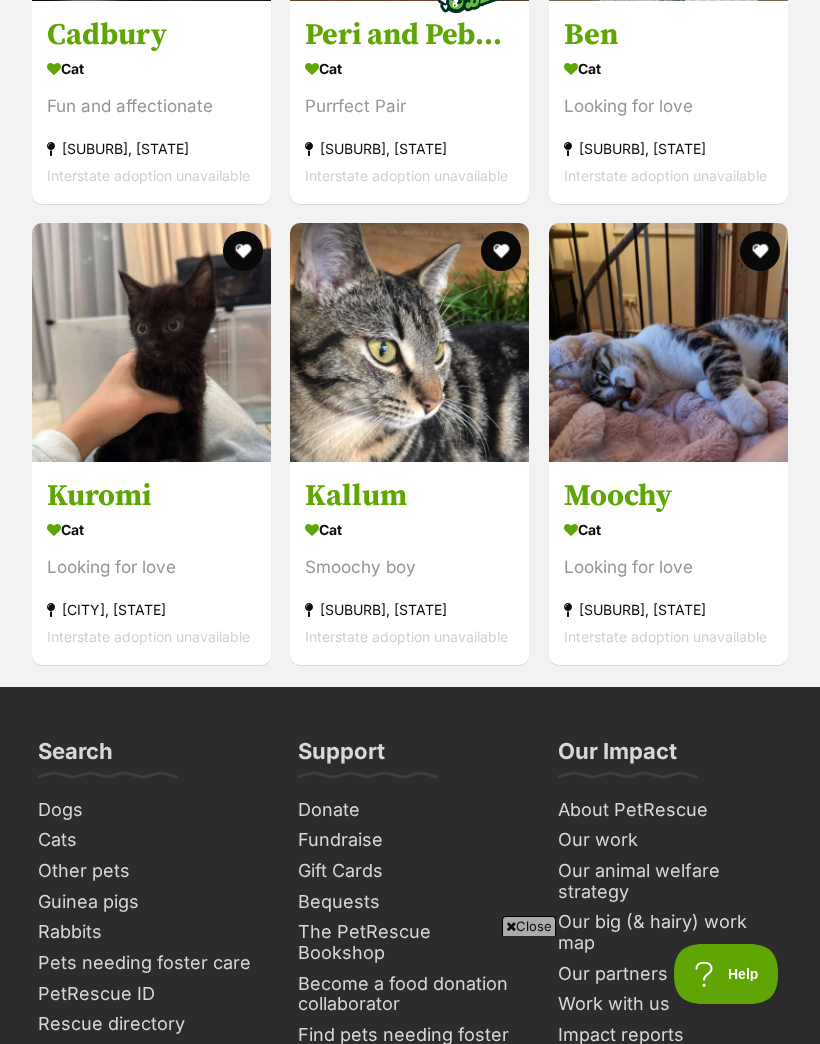 click at bounding box center (668, 342) 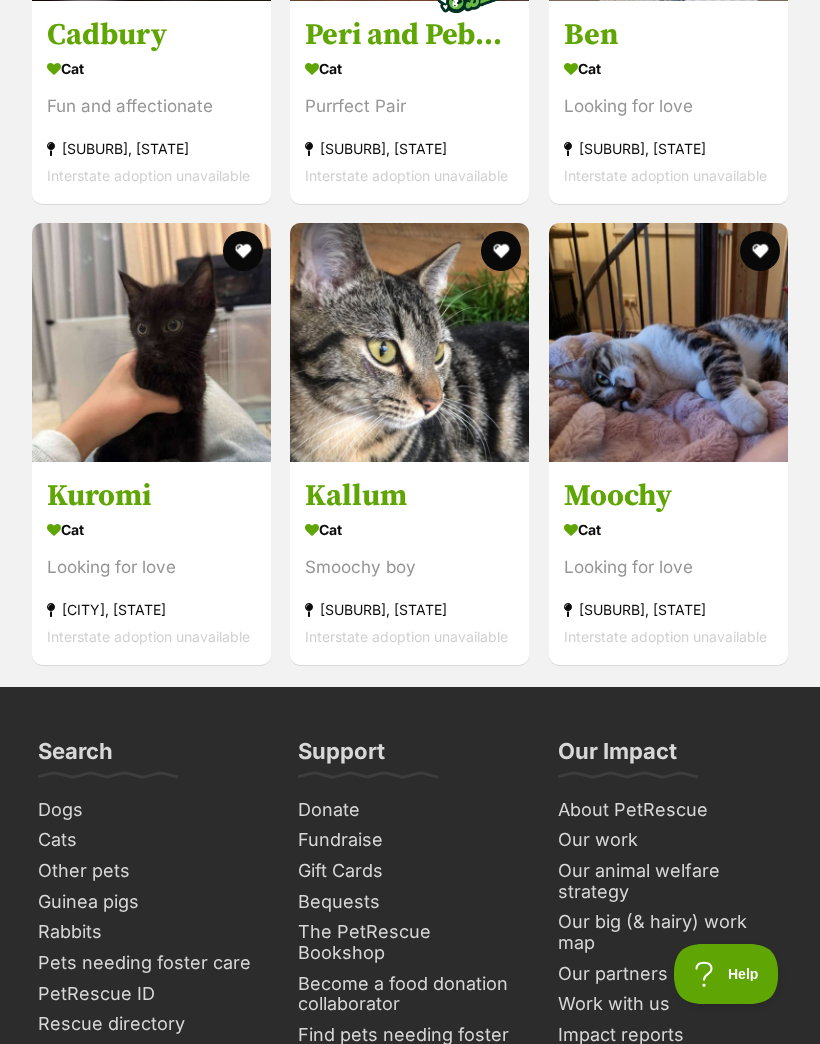 scroll, scrollTop: 5956, scrollLeft: 0, axis: vertical 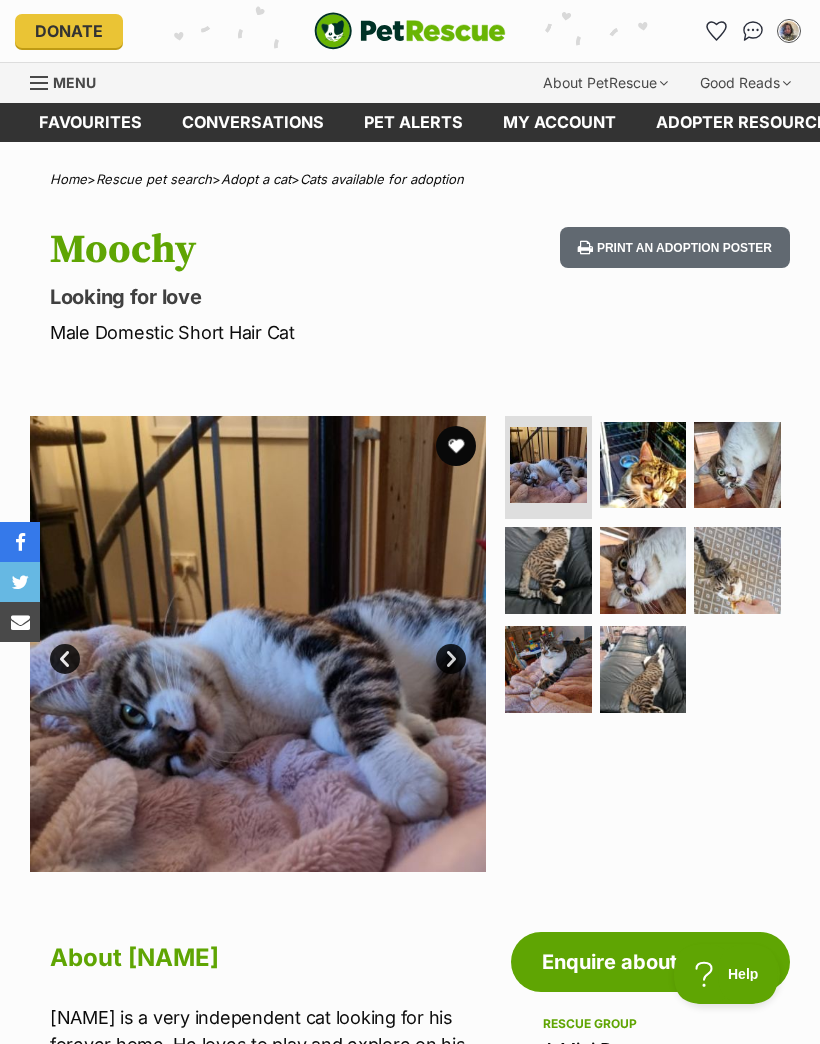 click at bounding box center (643, 465) 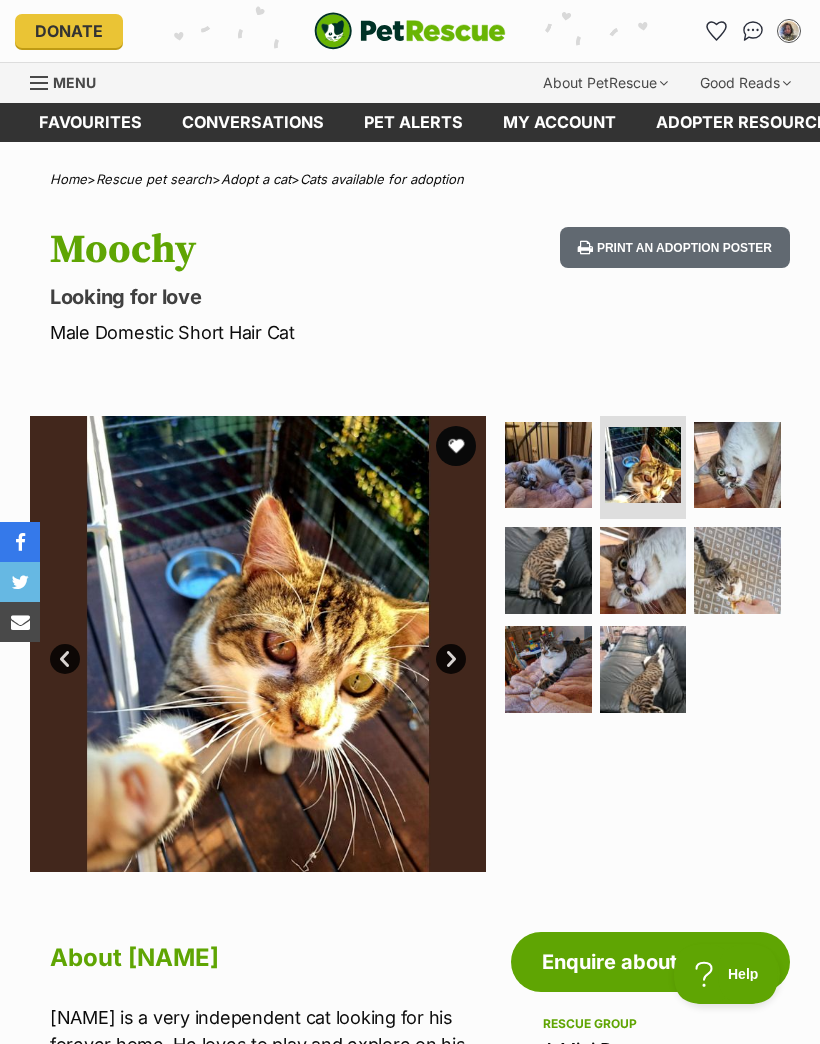 scroll, scrollTop: 0, scrollLeft: 0, axis: both 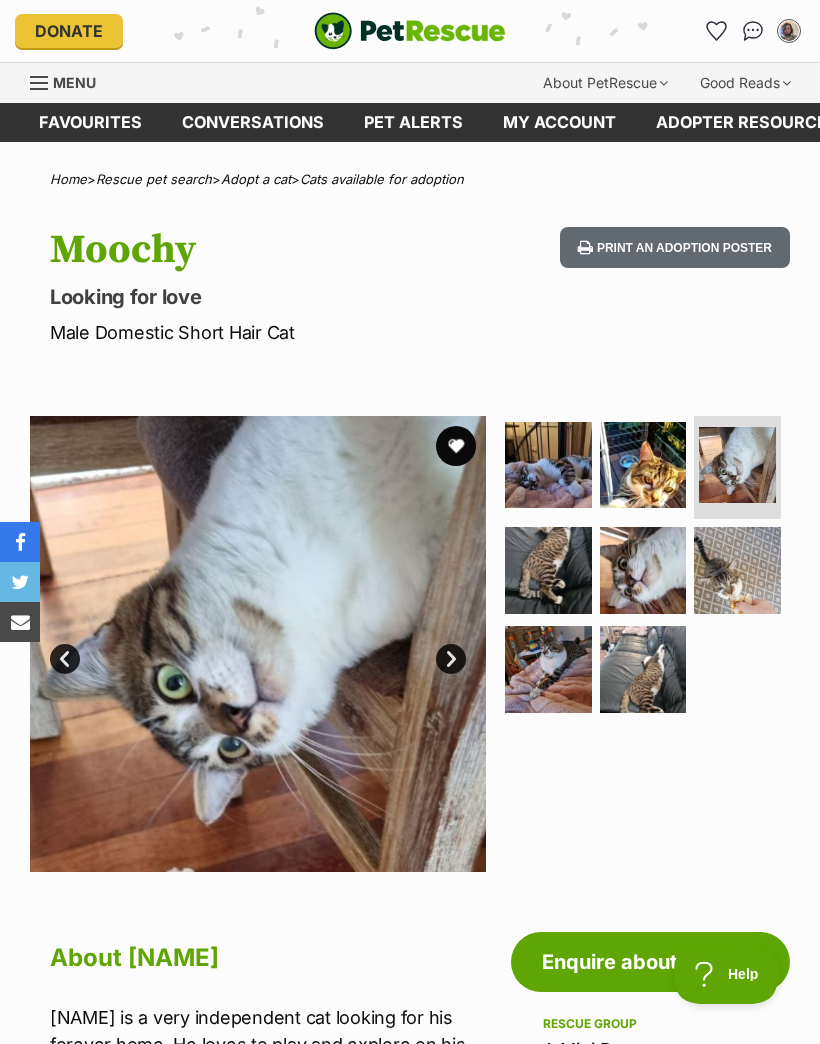 click at bounding box center [737, 570] 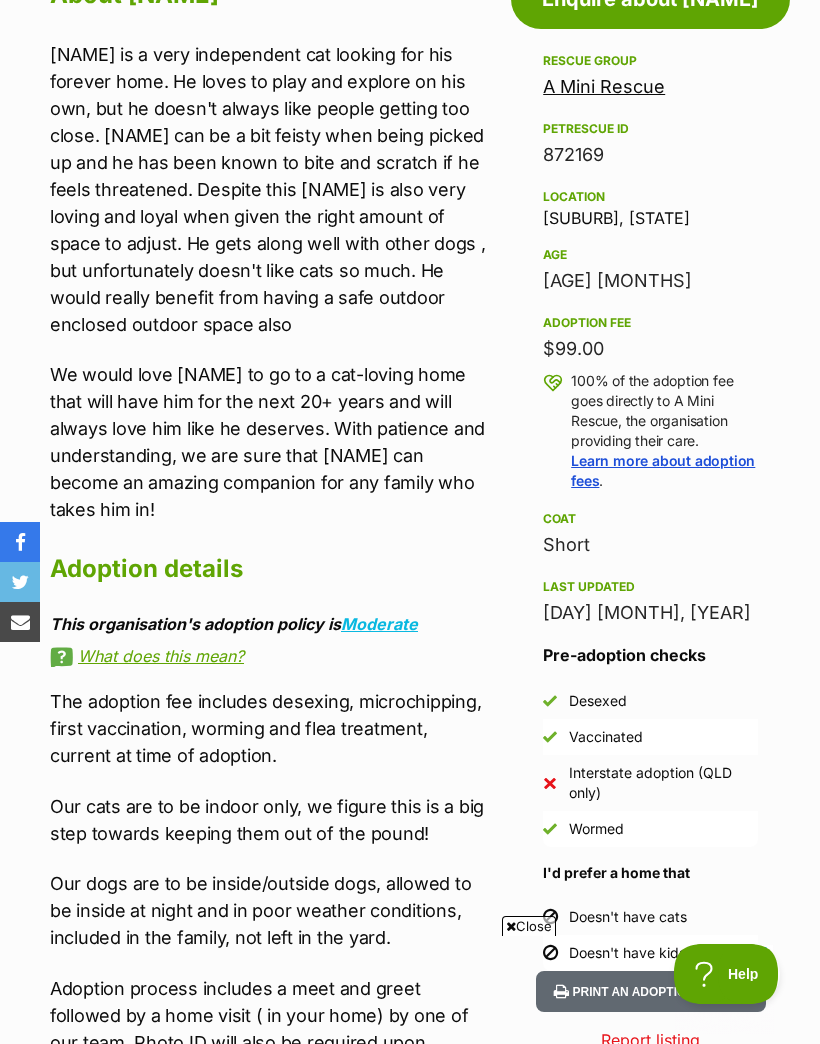 scroll, scrollTop: 976, scrollLeft: 0, axis: vertical 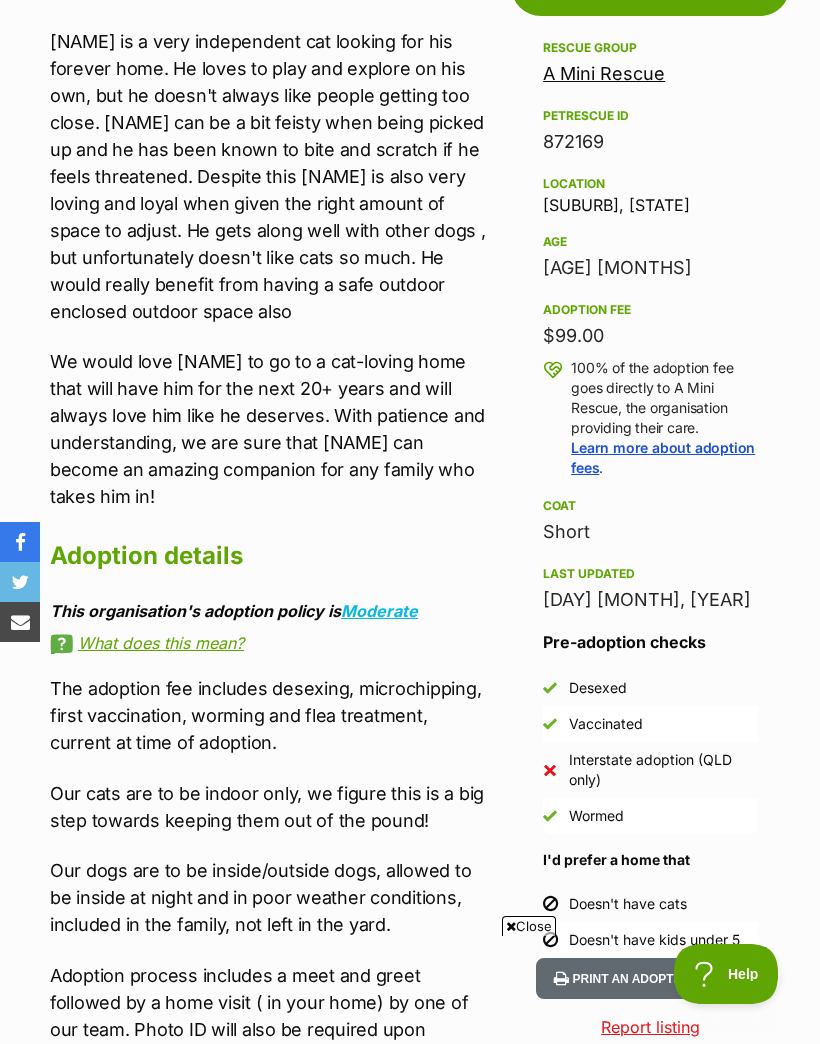 click on "Coat
Short" at bounding box center [650, 520] 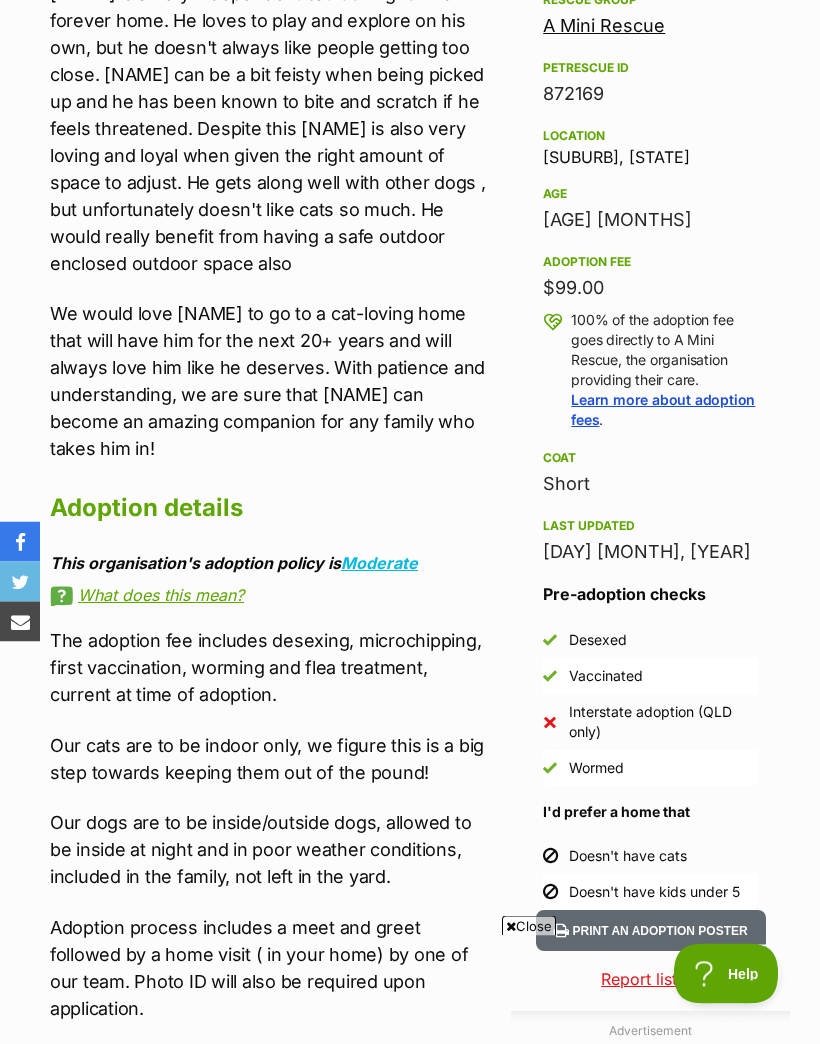 scroll, scrollTop: 1024, scrollLeft: 0, axis: vertical 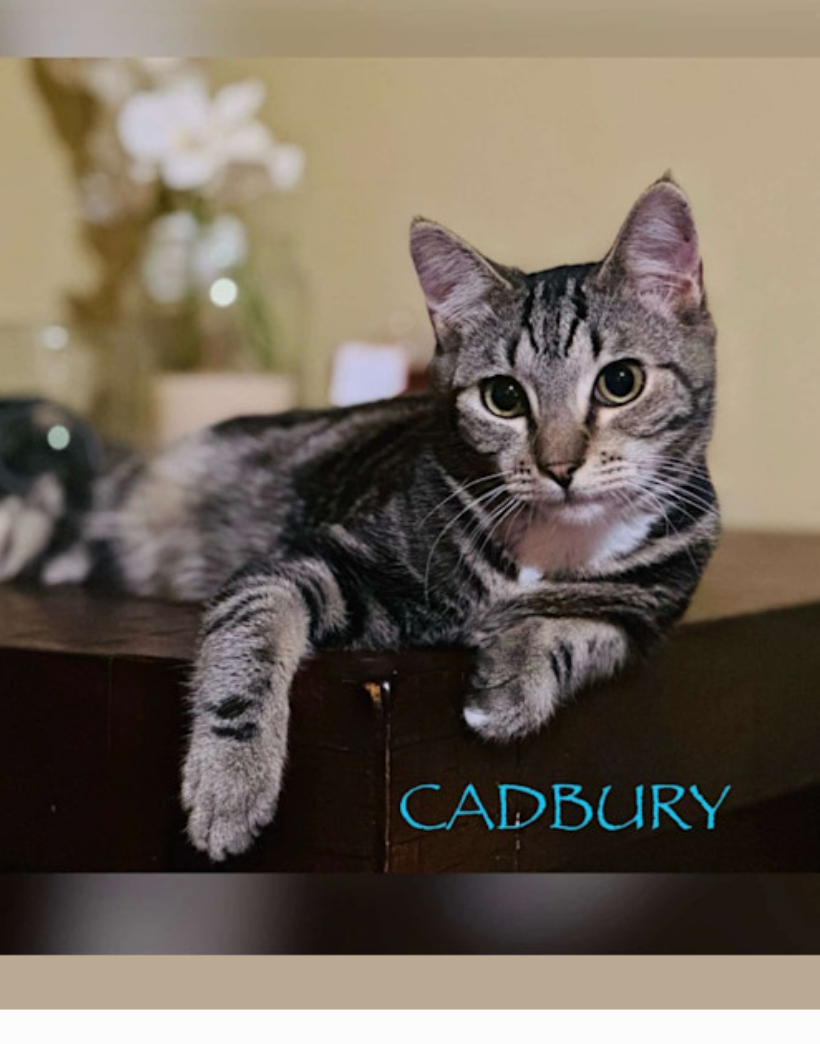 click at bounding box center (410, 582) 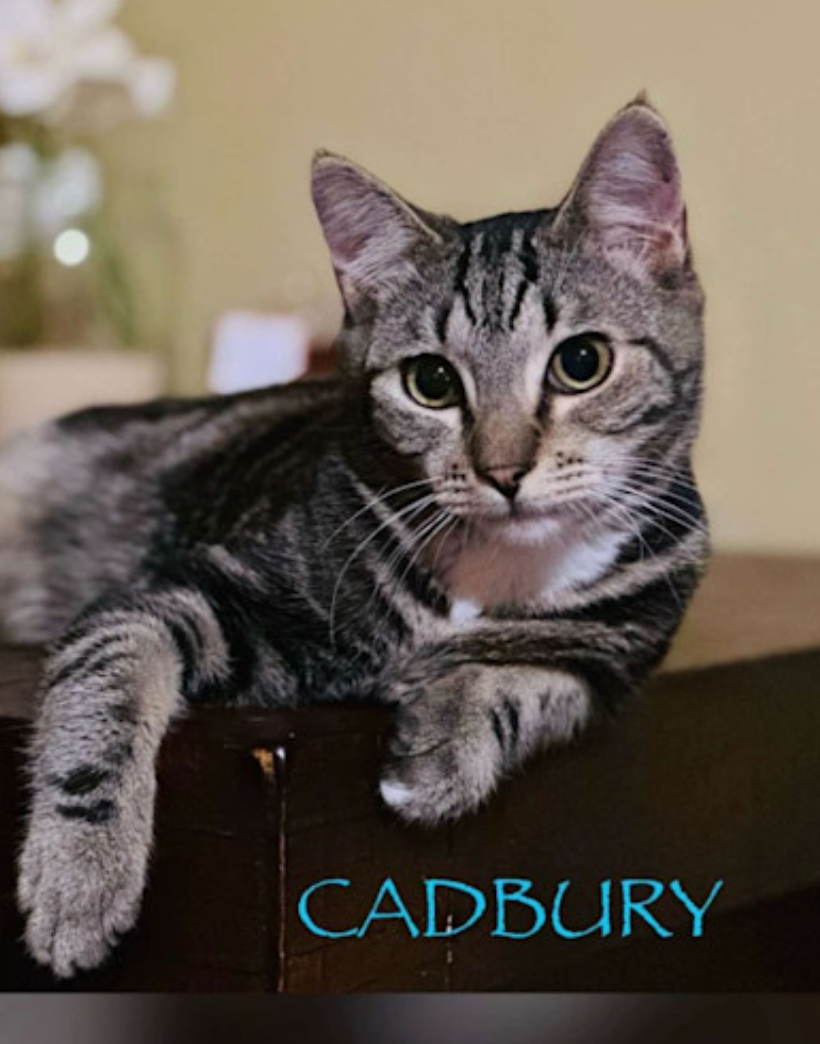 scroll, scrollTop: 0, scrollLeft: 0, axis: both 